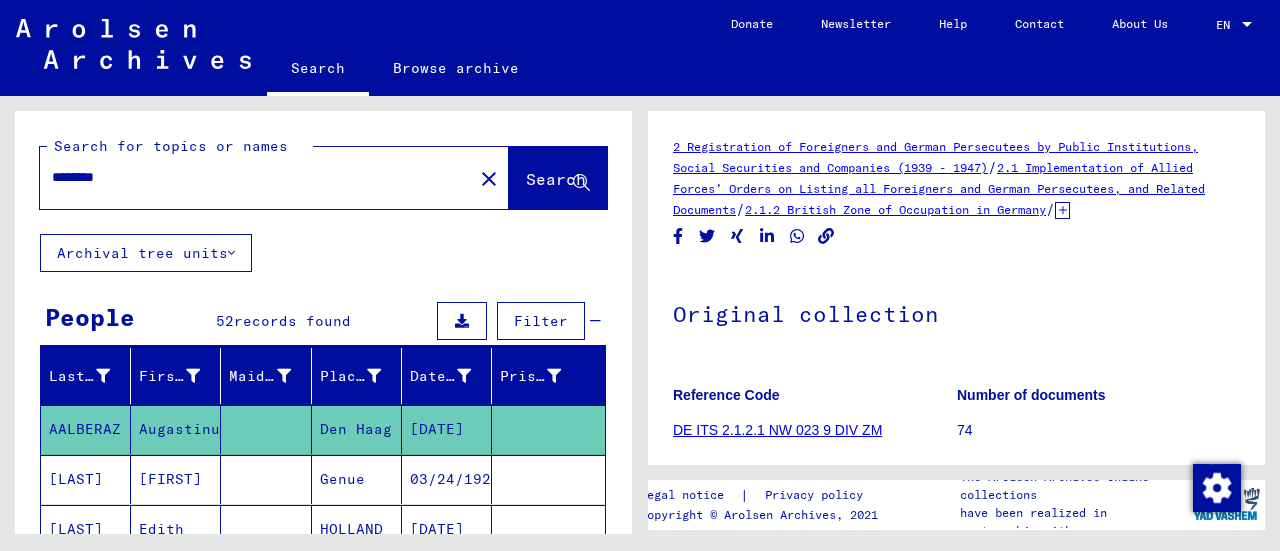 scroll, scrollTop: 0, scrollLeft: 0, axis: both 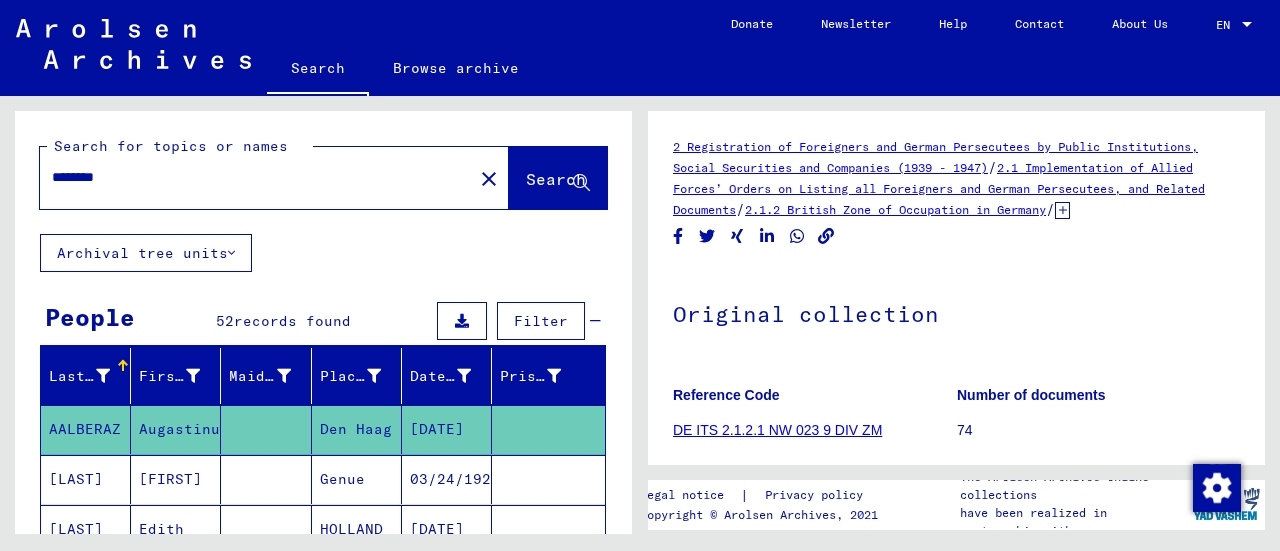 click on "********" at bounding box center (256, 177) 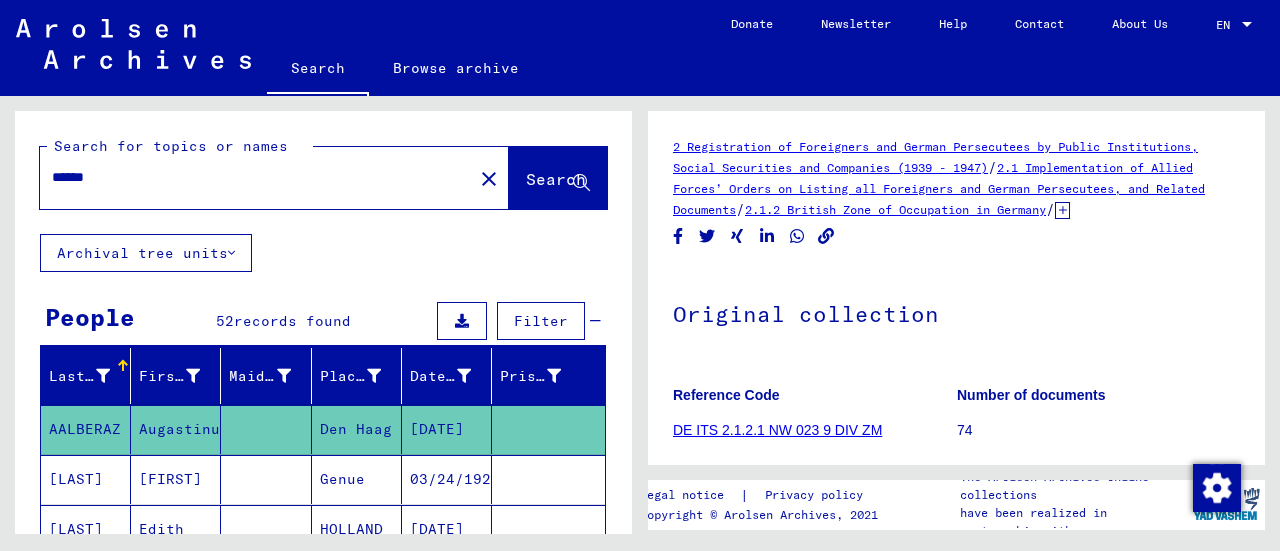 type on "******" 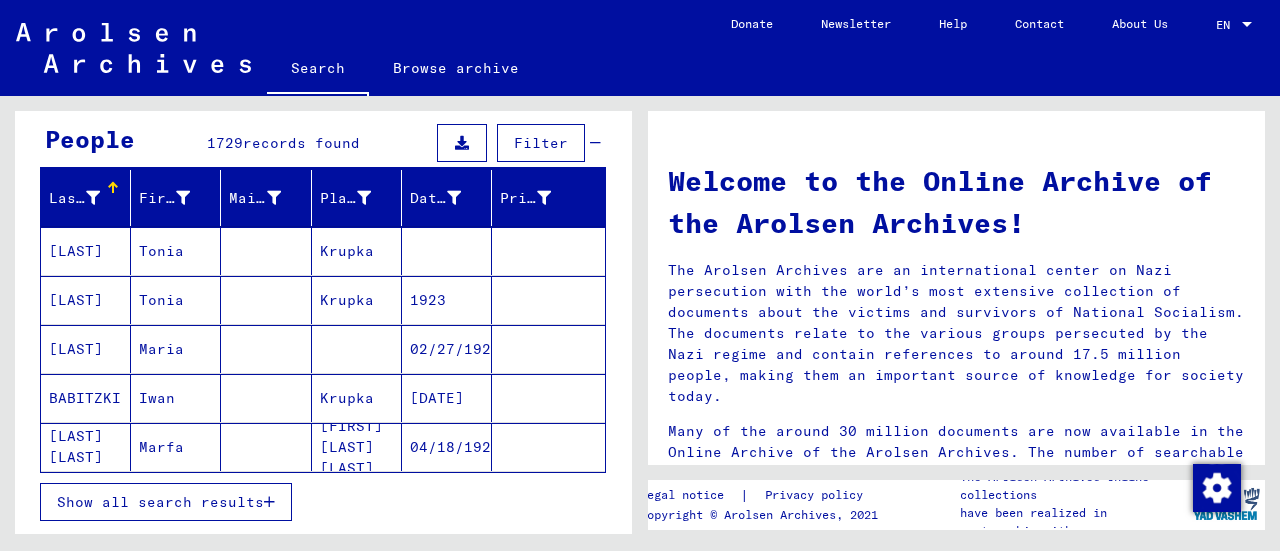 scroll, scrollTop: 300, scrollLeft: 0, axis: vertical 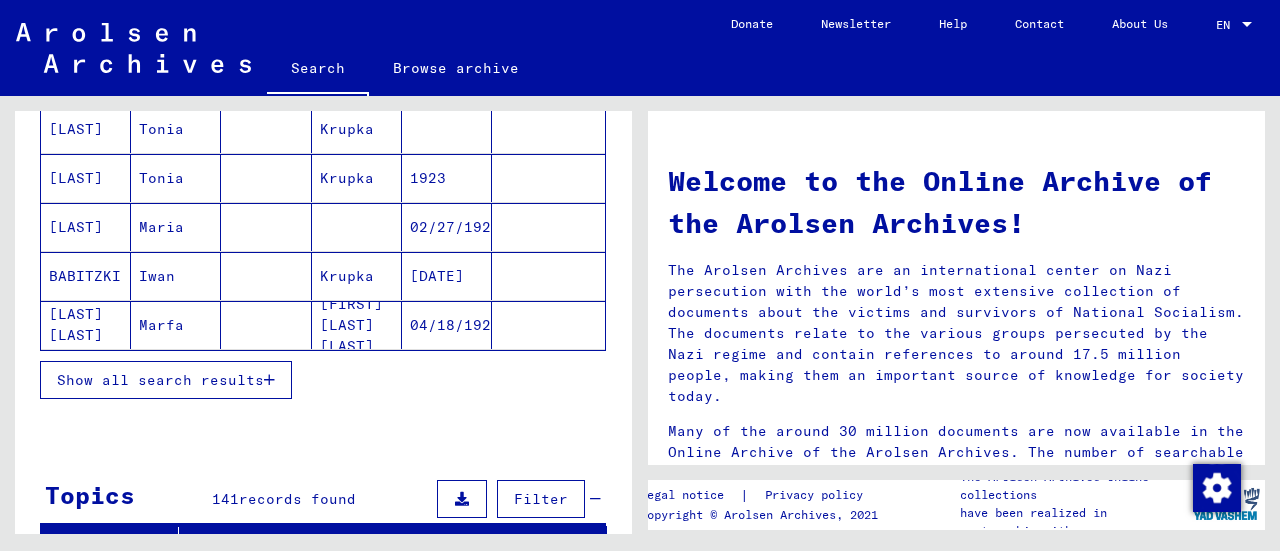 click on "Show all search results" at bounding box center (160, 380) 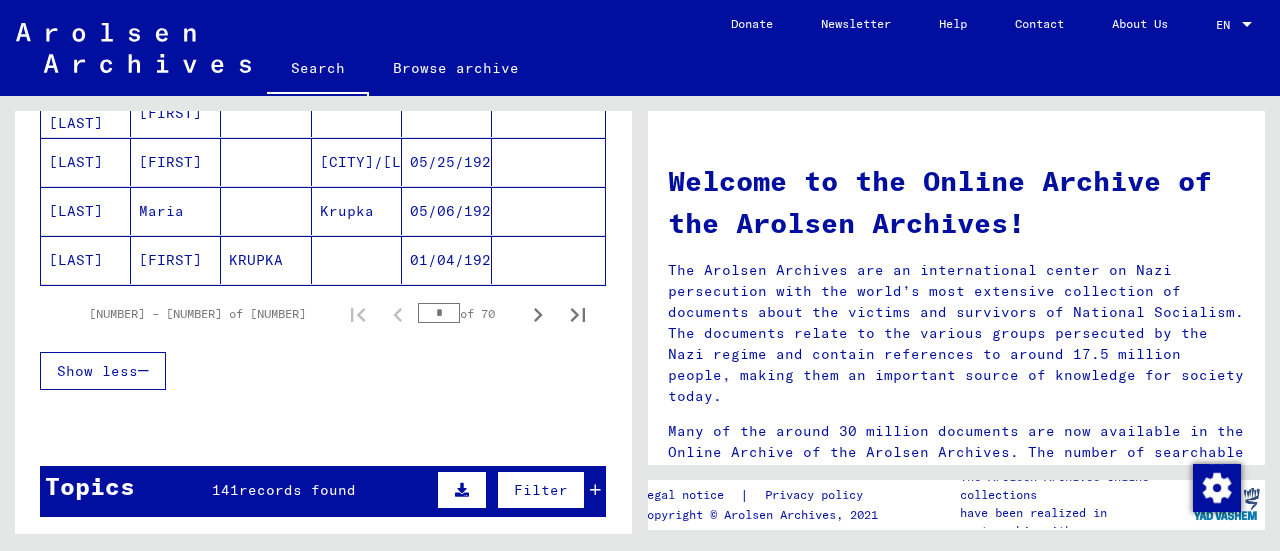 scroll, scrollTop: 1400, scrollLeft: 0, axis: vertical 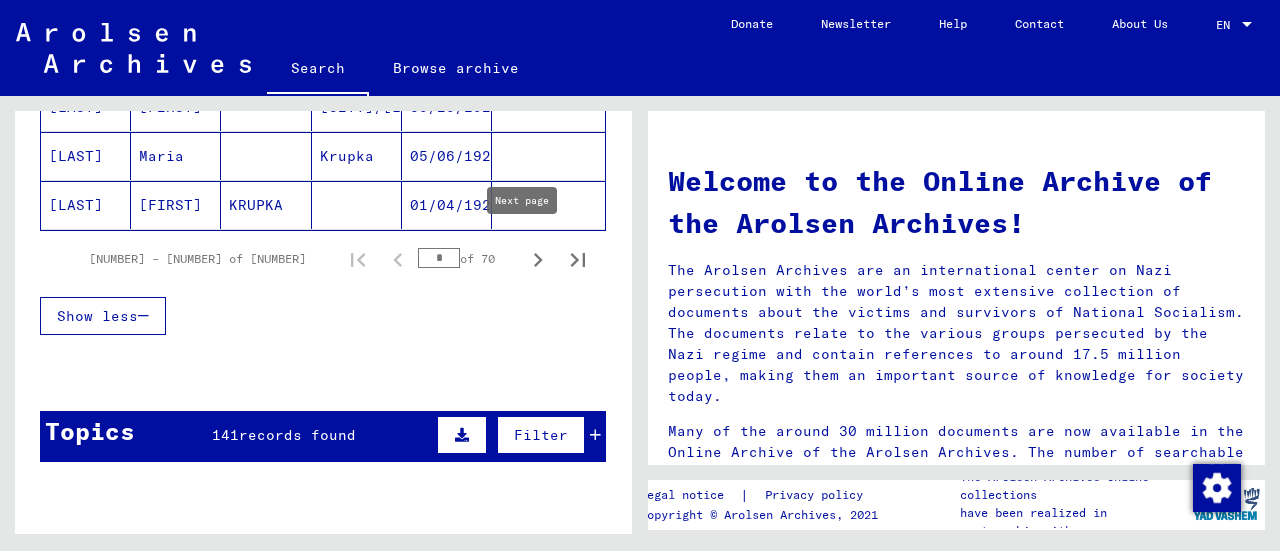 click 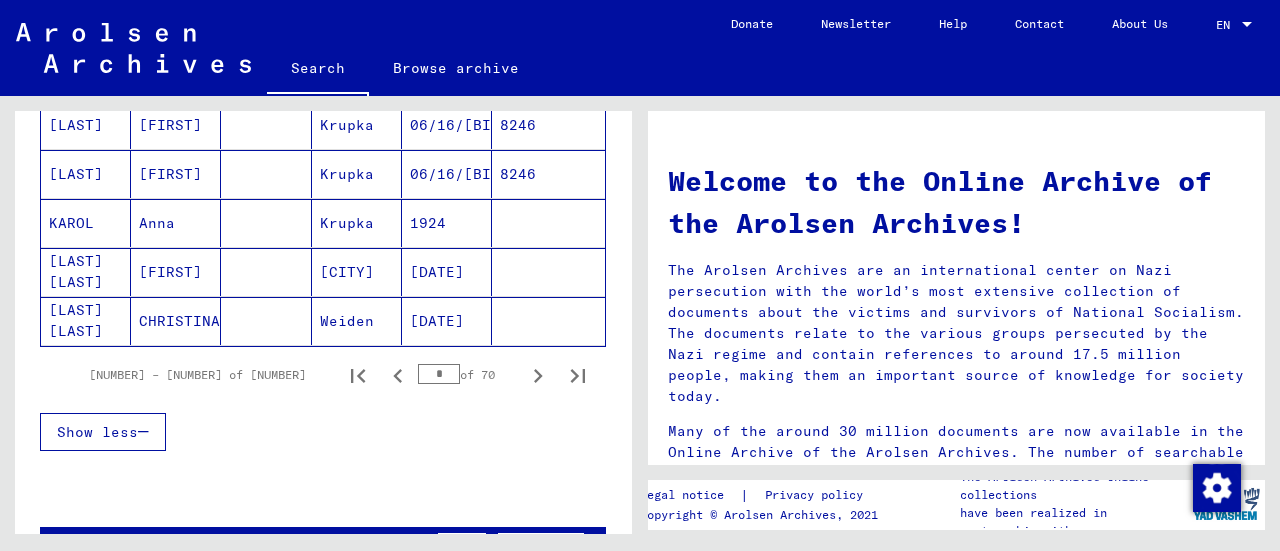 scroll, scrollTop: 1200, scrollLeft: 0, axis: vertical 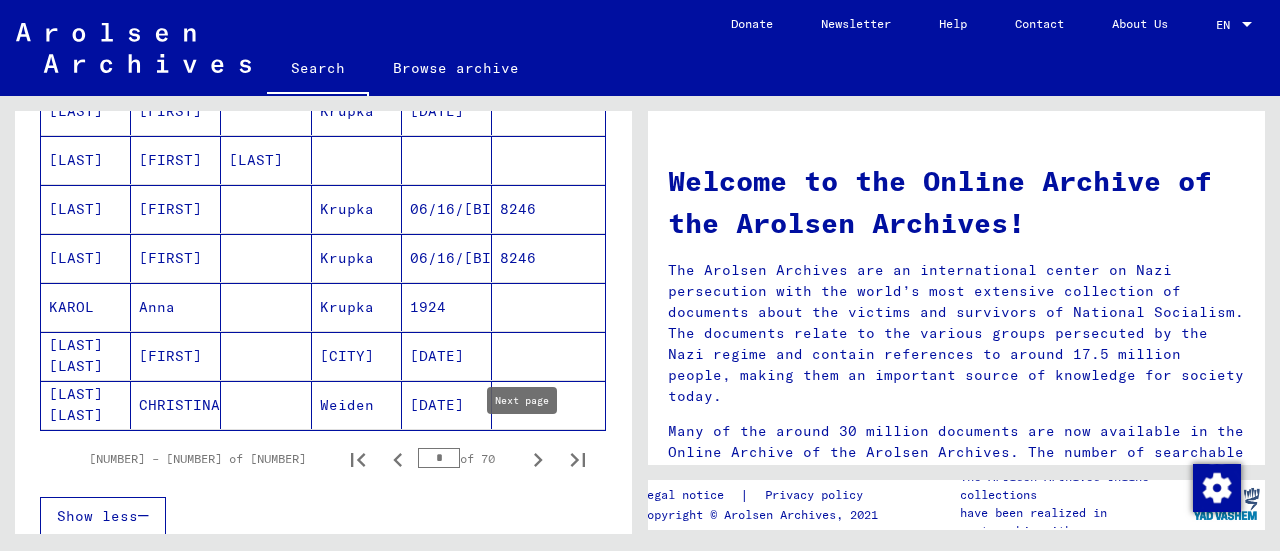 click 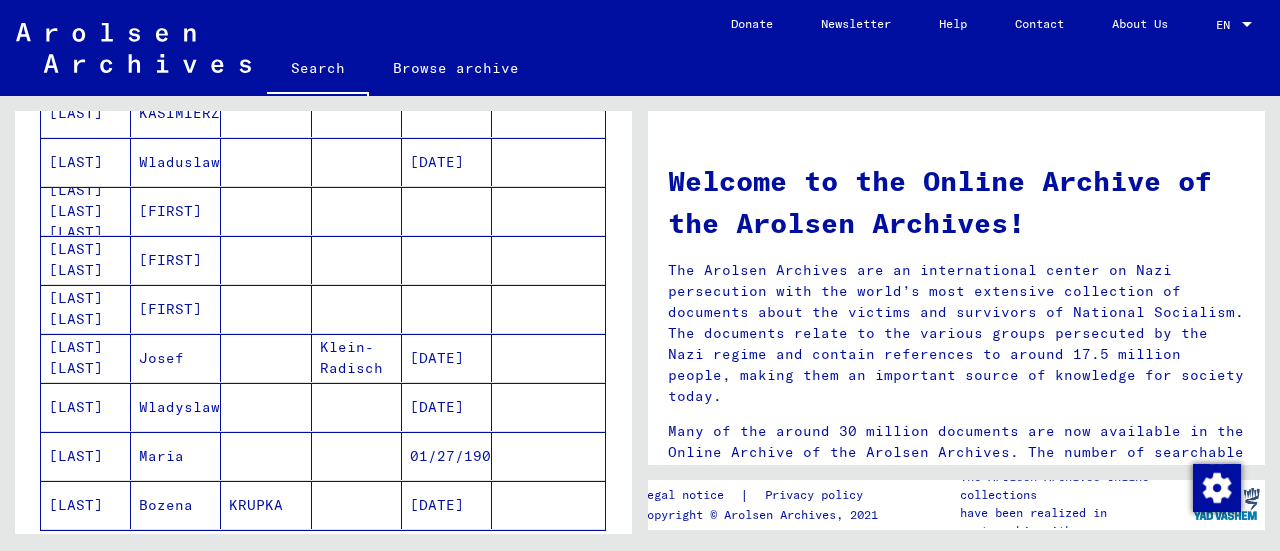 scroll, scrollTop: 1200, scrollLeft: 0, axis: vertical 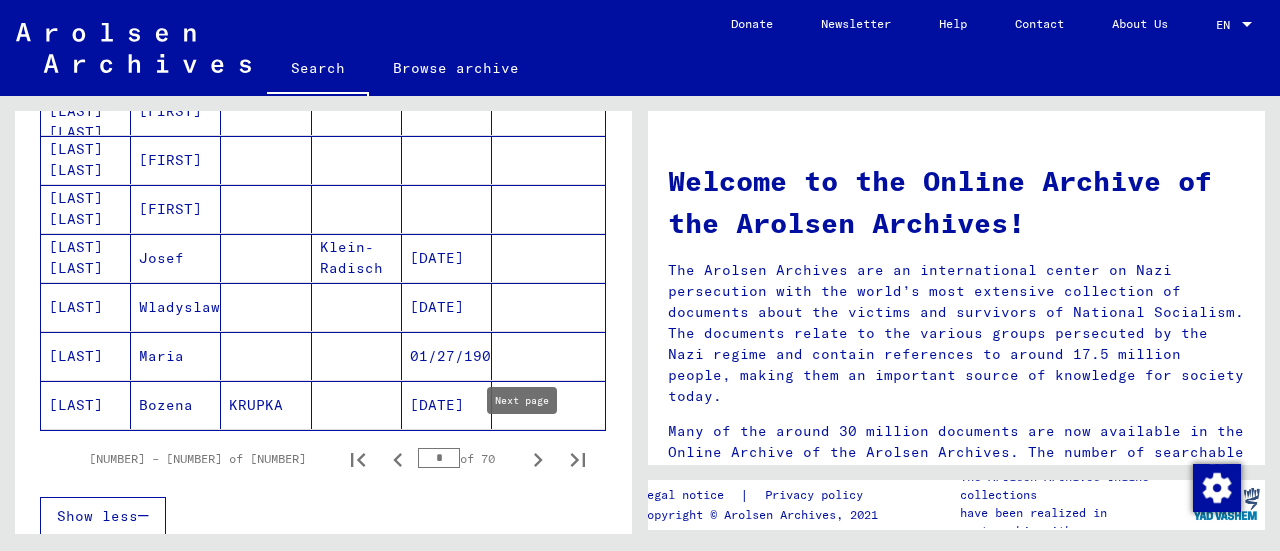 click 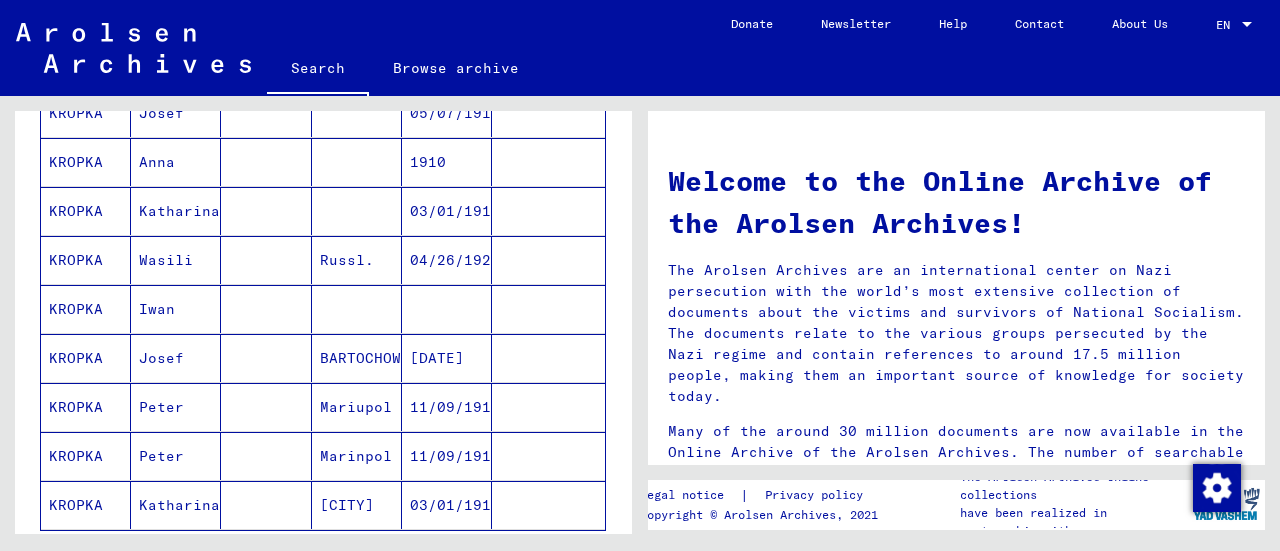 scroll, scrollTop: 1300, scrollLeft: 0, axis: vertical 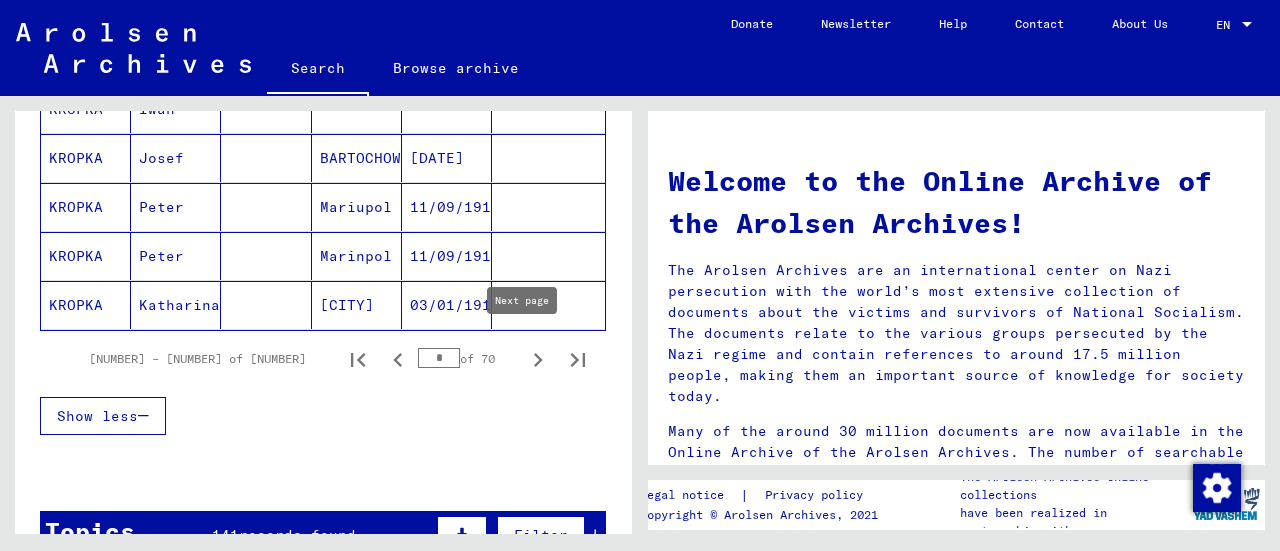 click 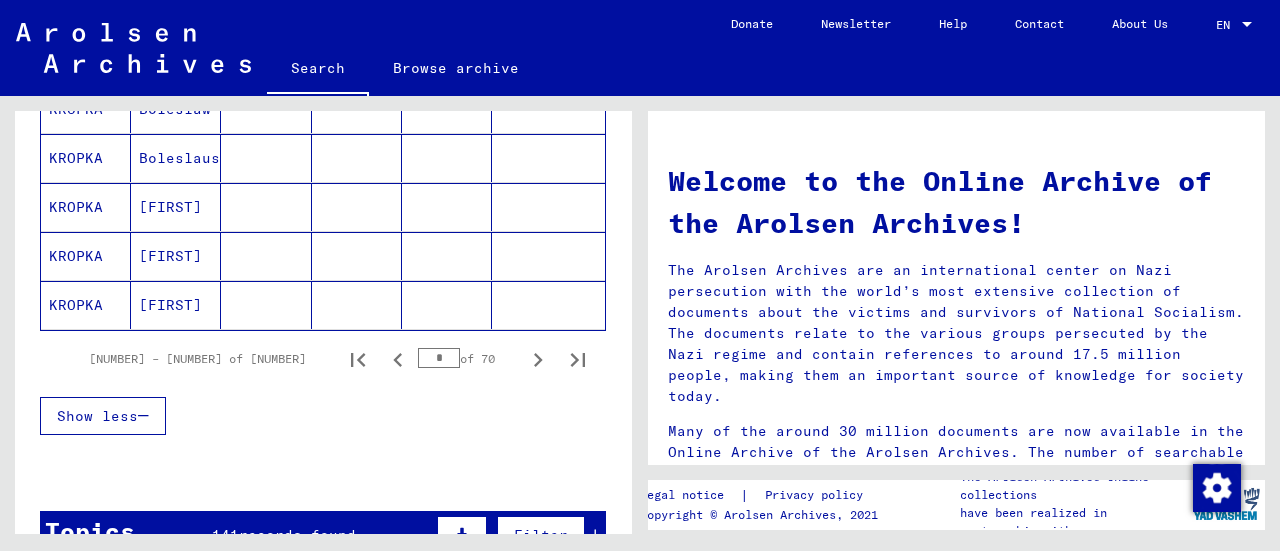 click 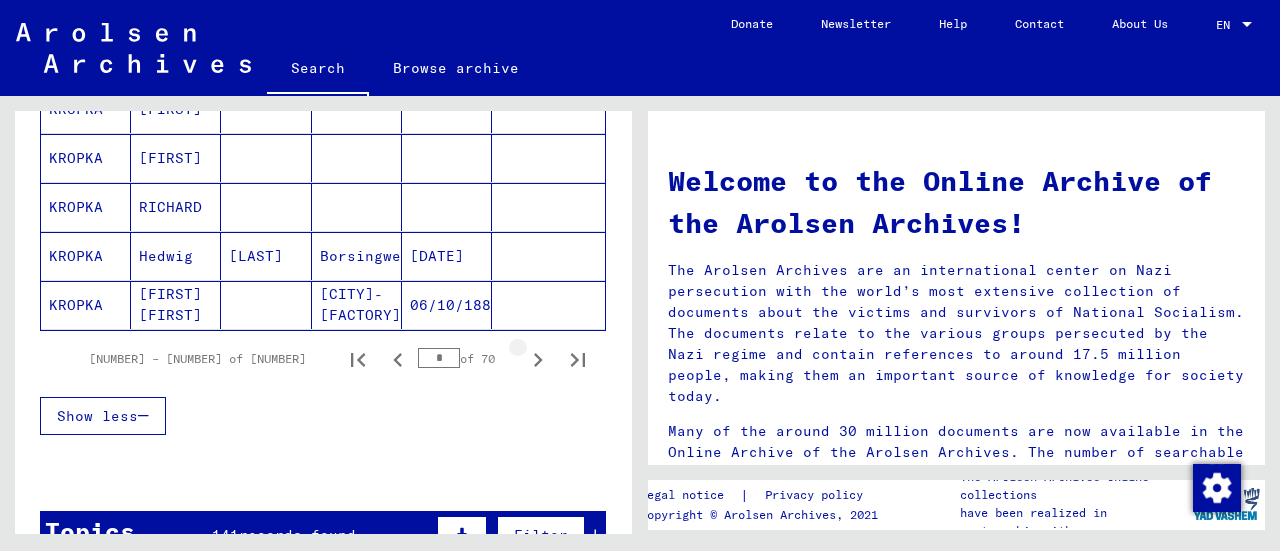 click 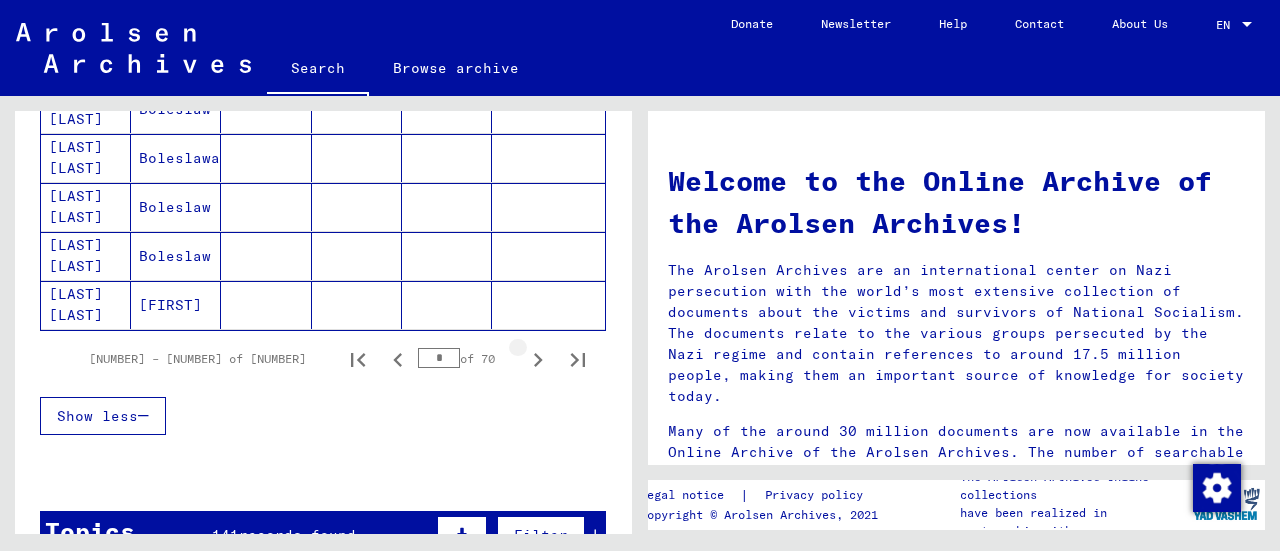 click 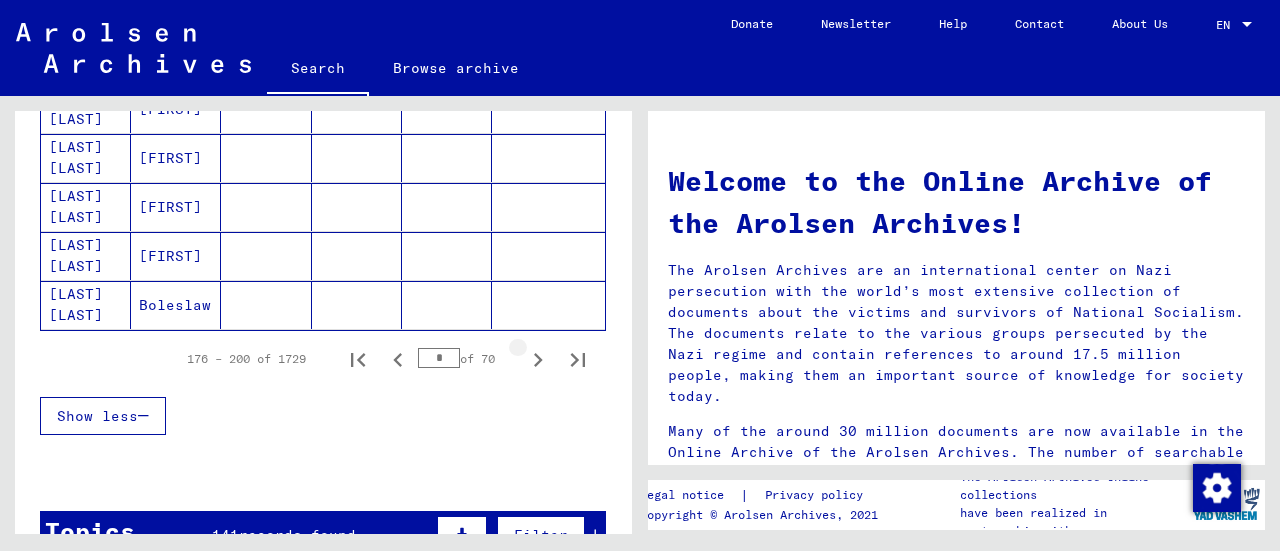 click 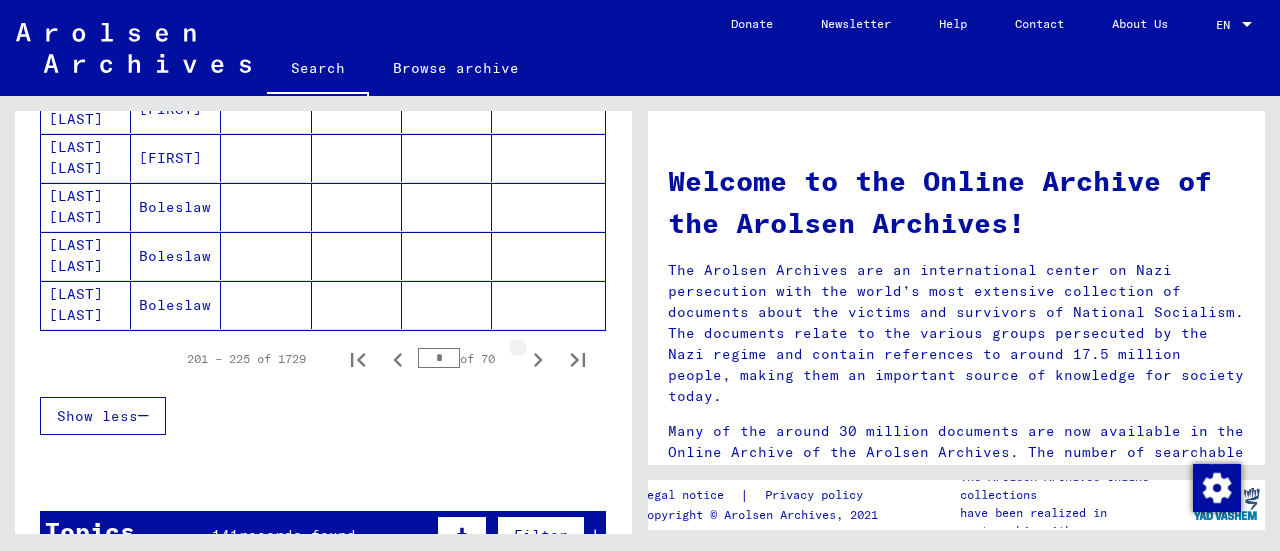 click 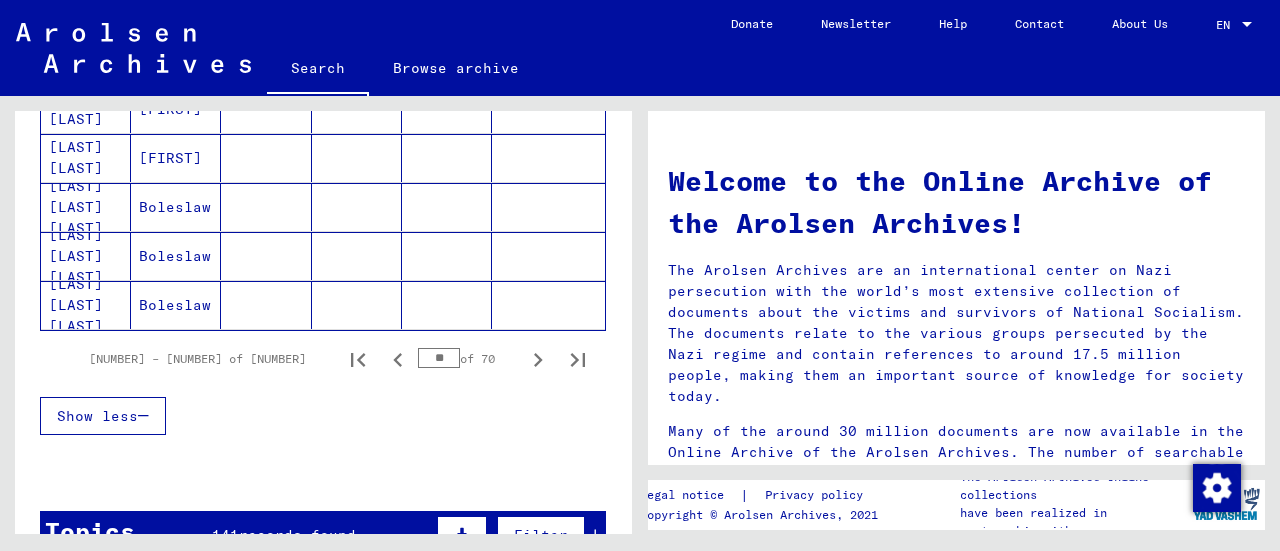 click 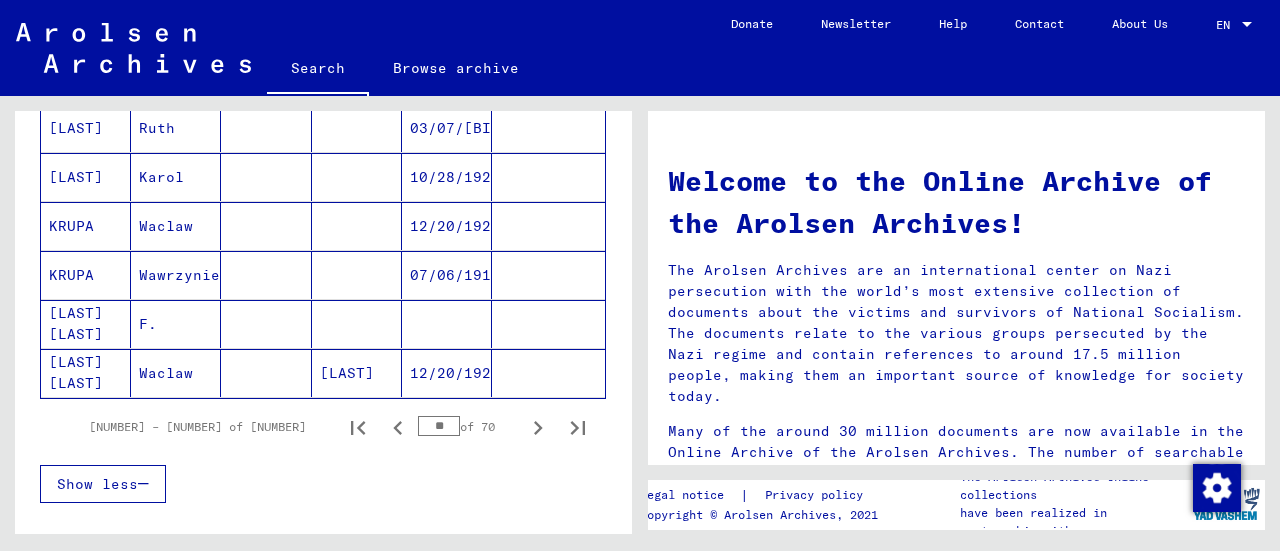 scroll, scrollTop: 1400, scrollLeft: 0, axis: vertical 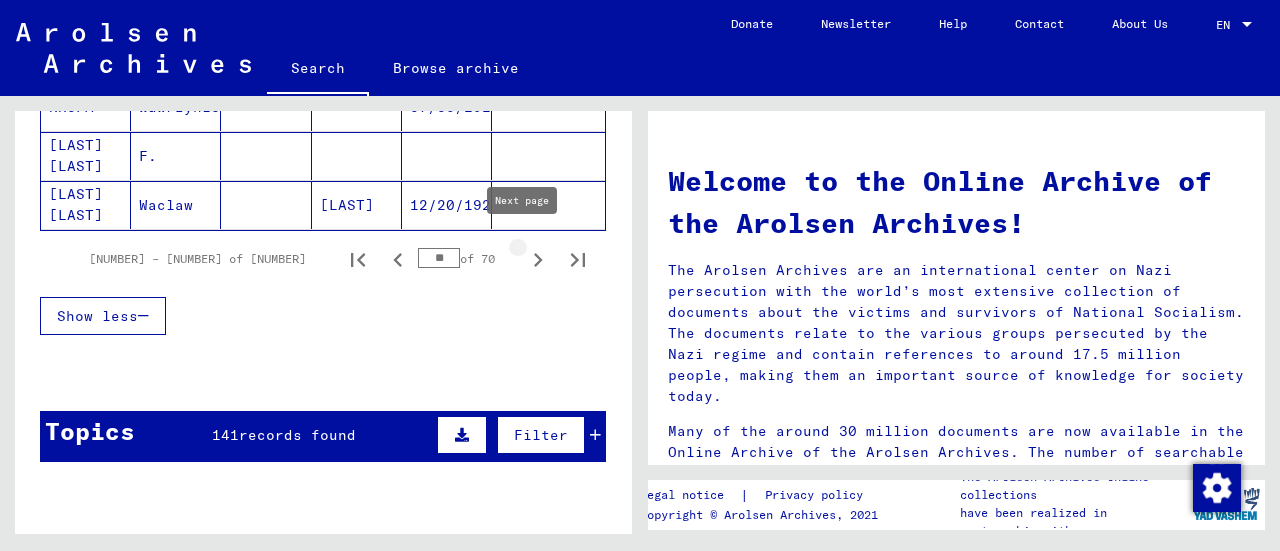 click 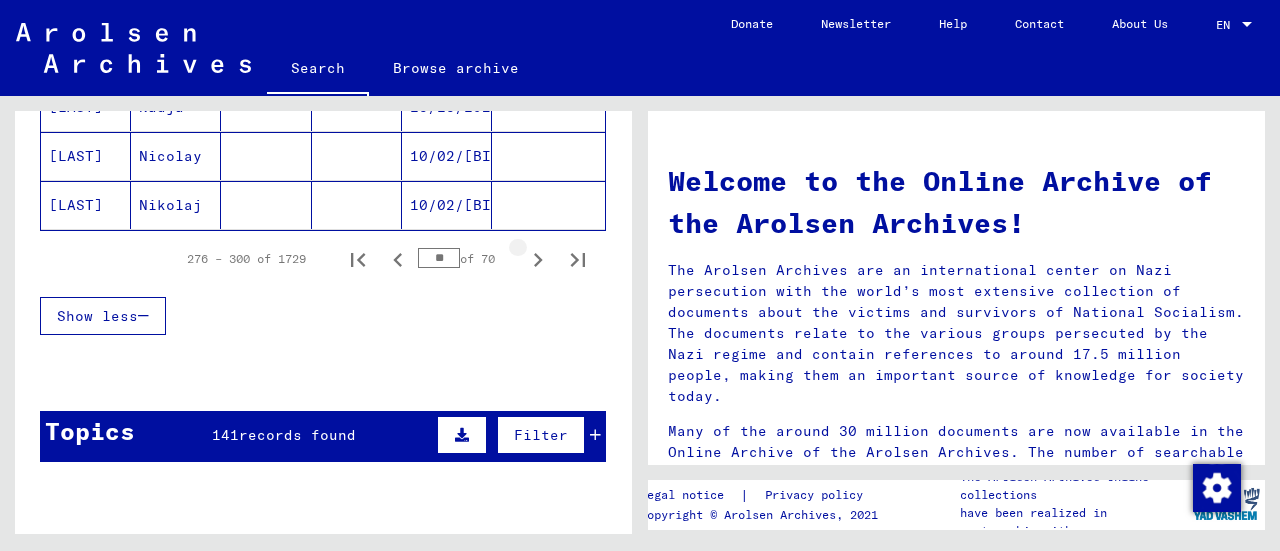 click 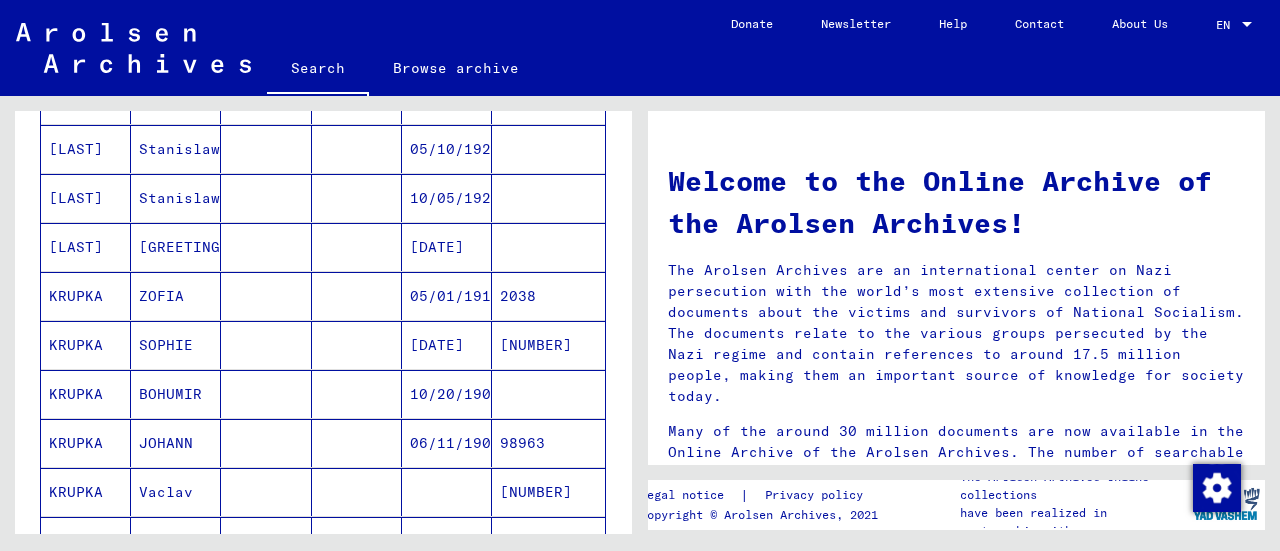 scroll, scrollTop: 800, scrollLeft: 0, axis: vertical 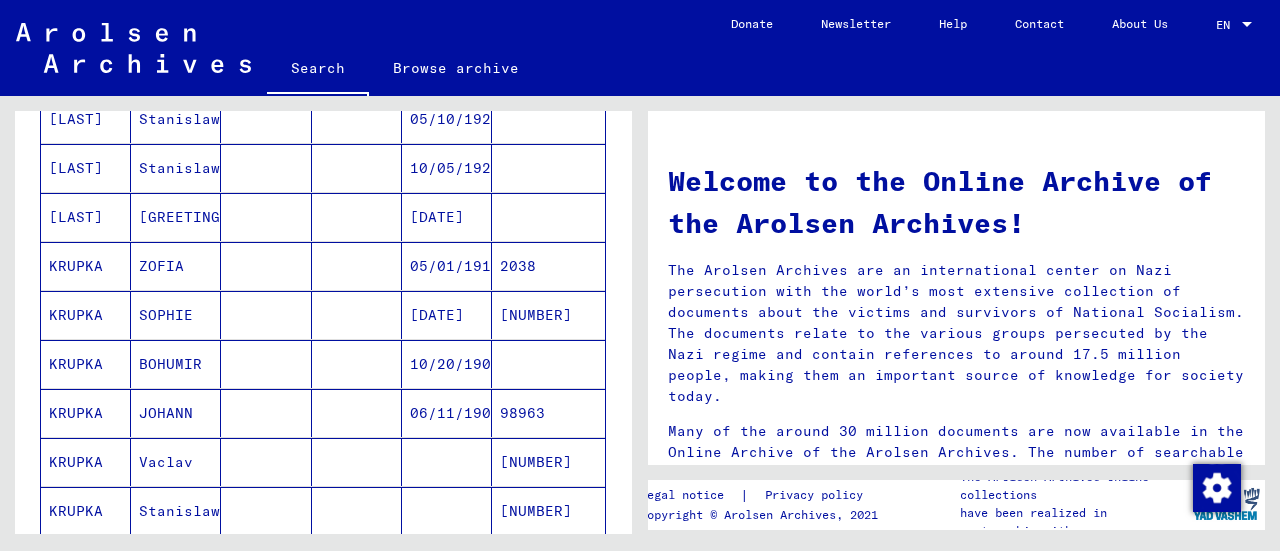 click on "[LAST]" at bounding box center (86, 266) 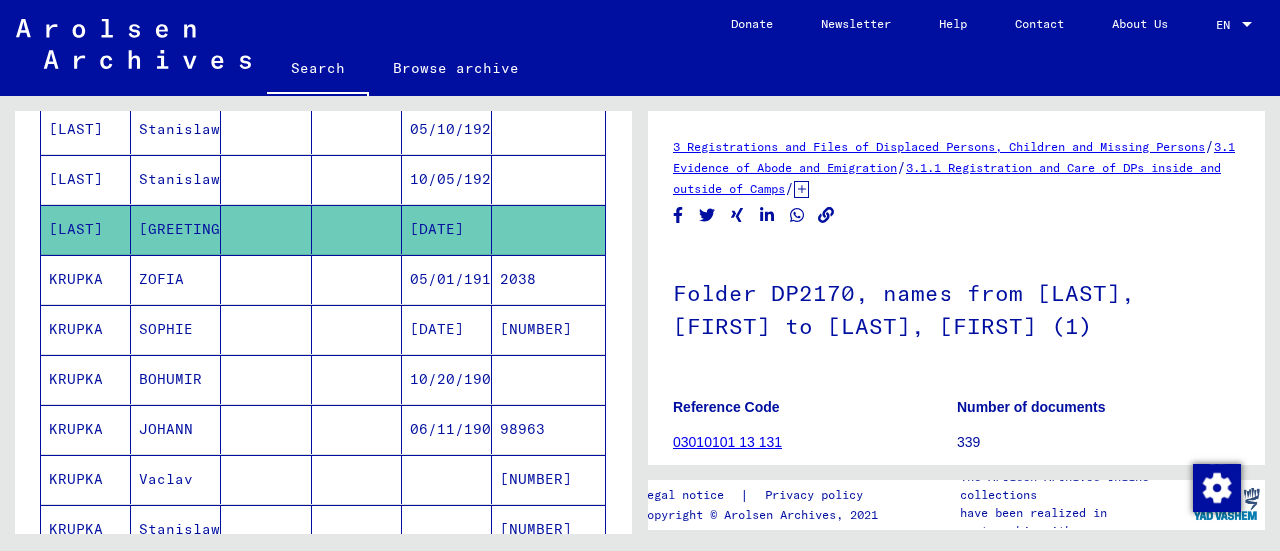scroll, scrollTop: 807, scrollLeft: 0, axis: vertical 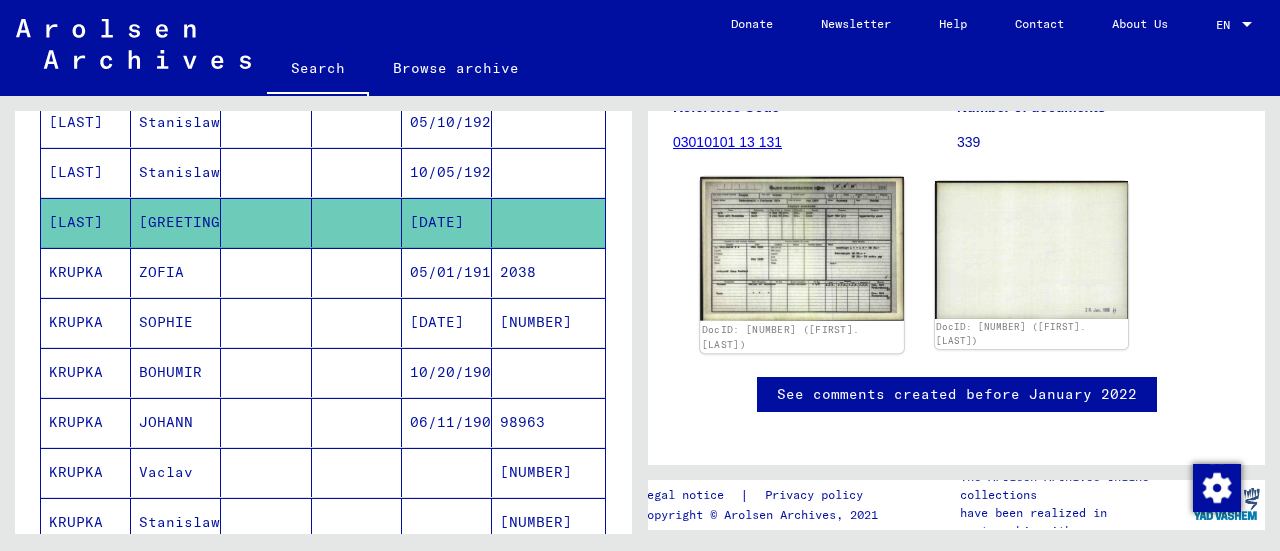 click 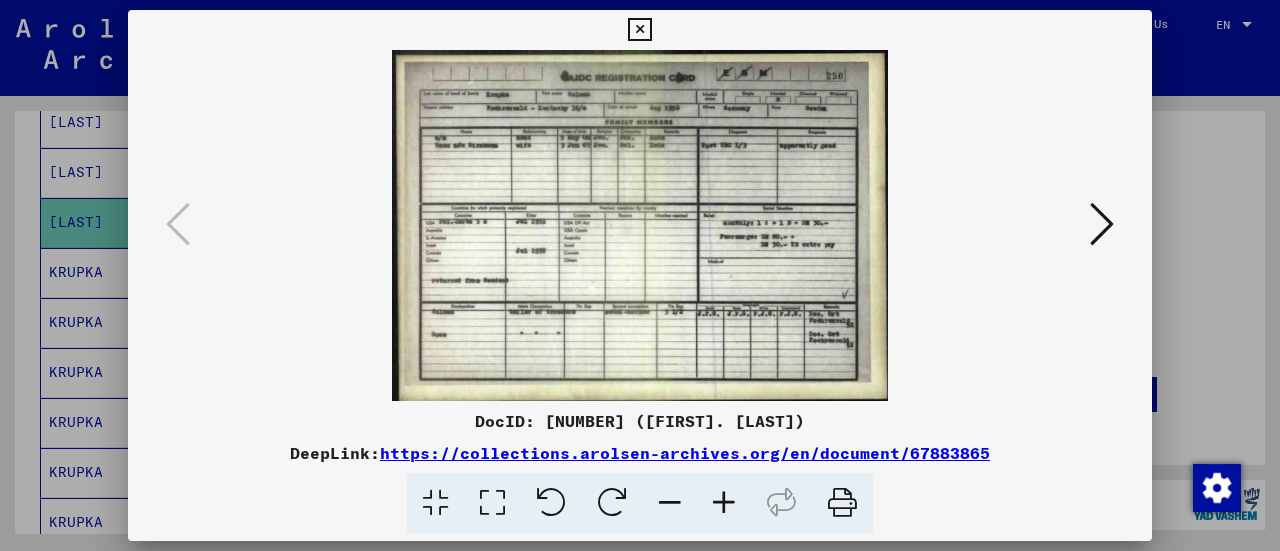 click at bounding box center [640, 275] 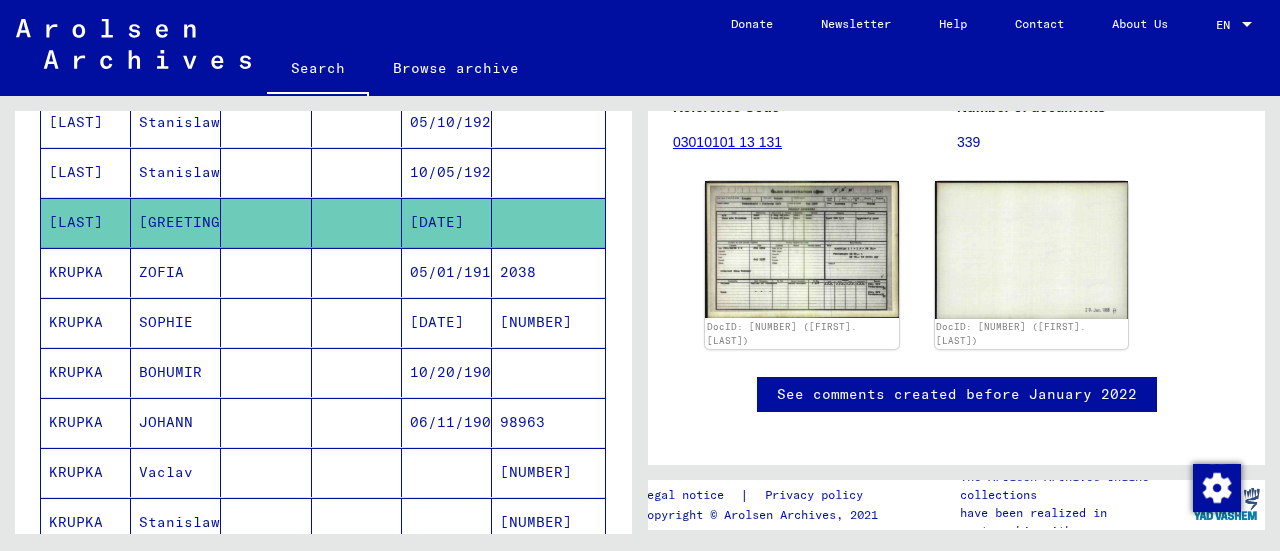 click on "ZOFIA" at bounding box center [176, 322] 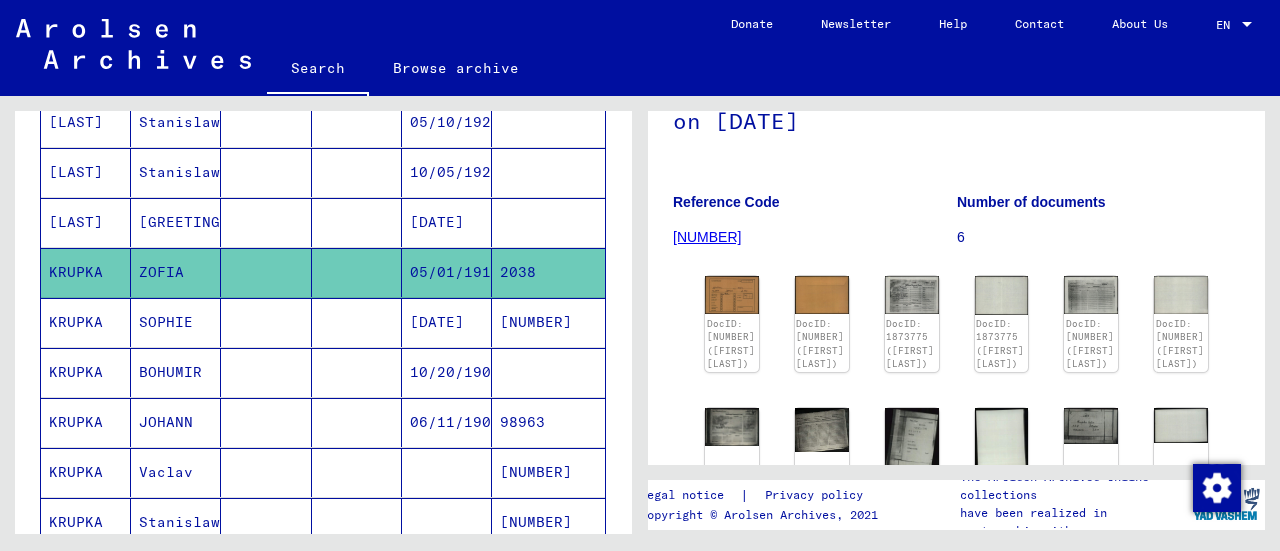 scroll, scrollTop: 193, scrollLeft: 0, axis: vertical 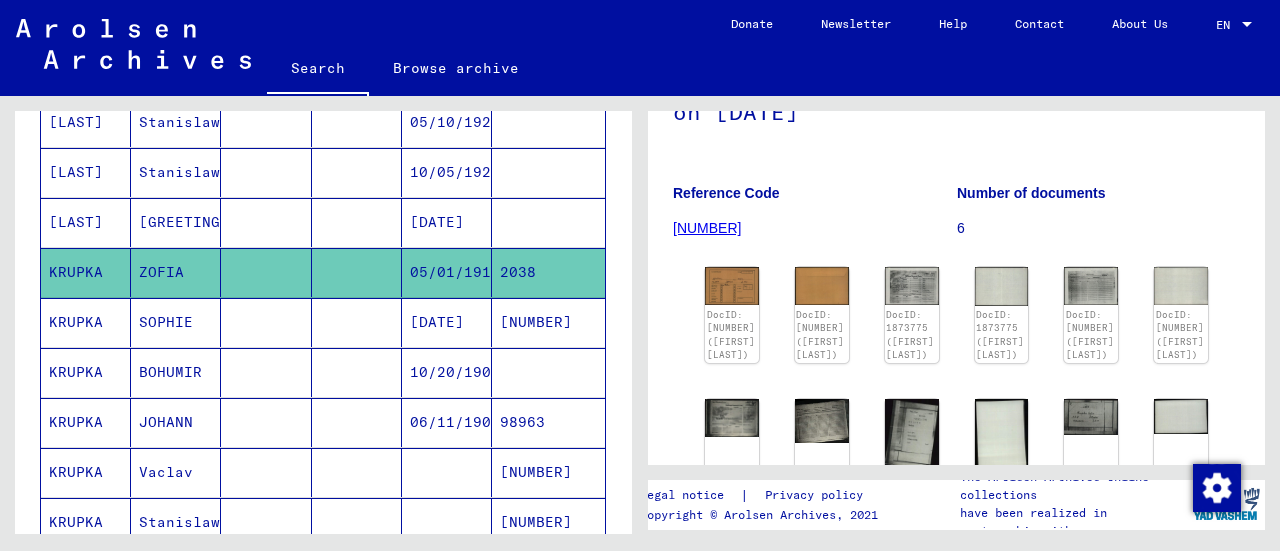 click 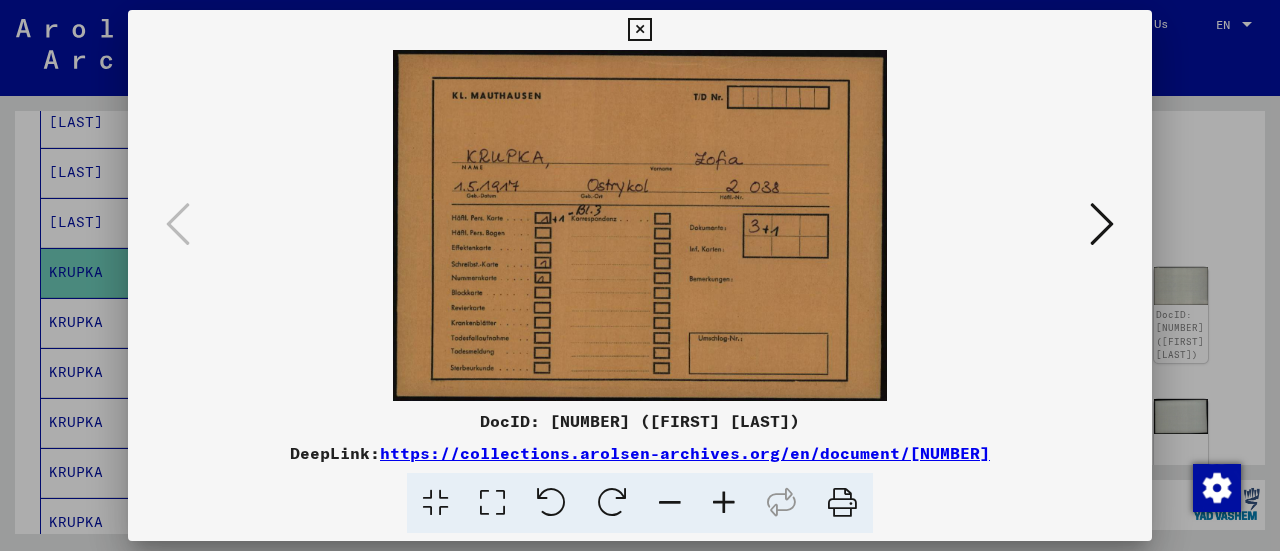 click at bounding box center [640, 275] 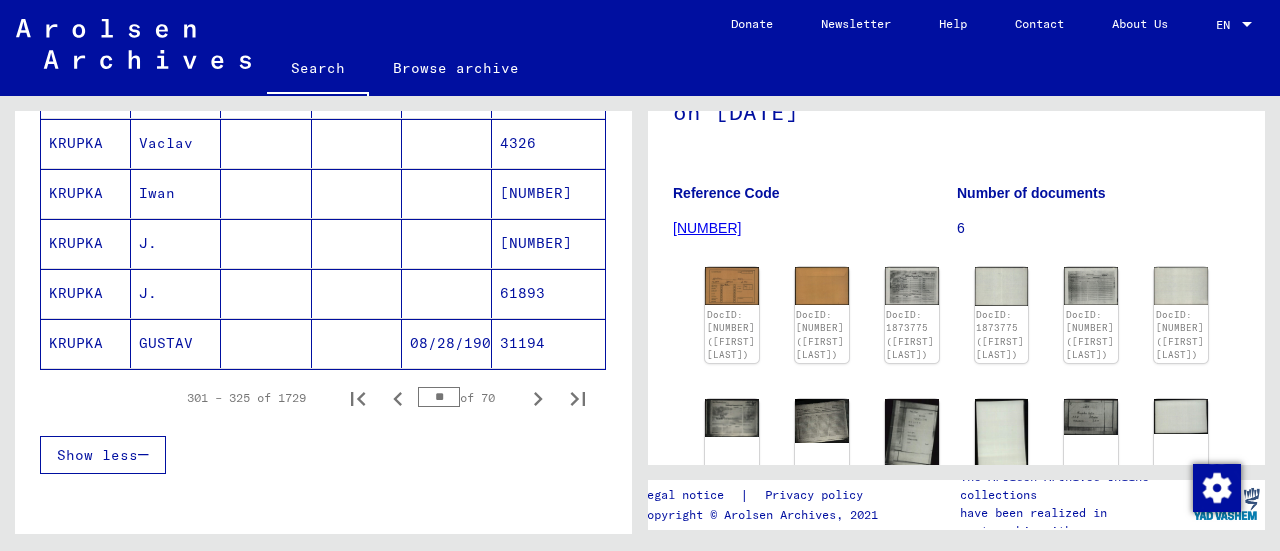 scroll, scrollTop: 1292, scrollLeft: 0, axis: vertical 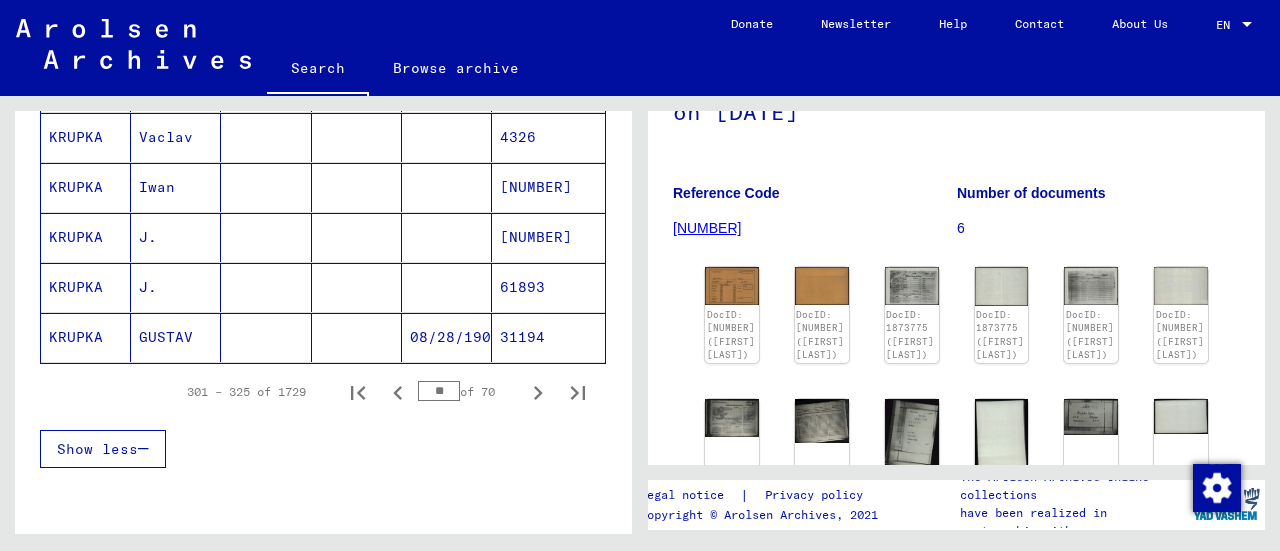 click 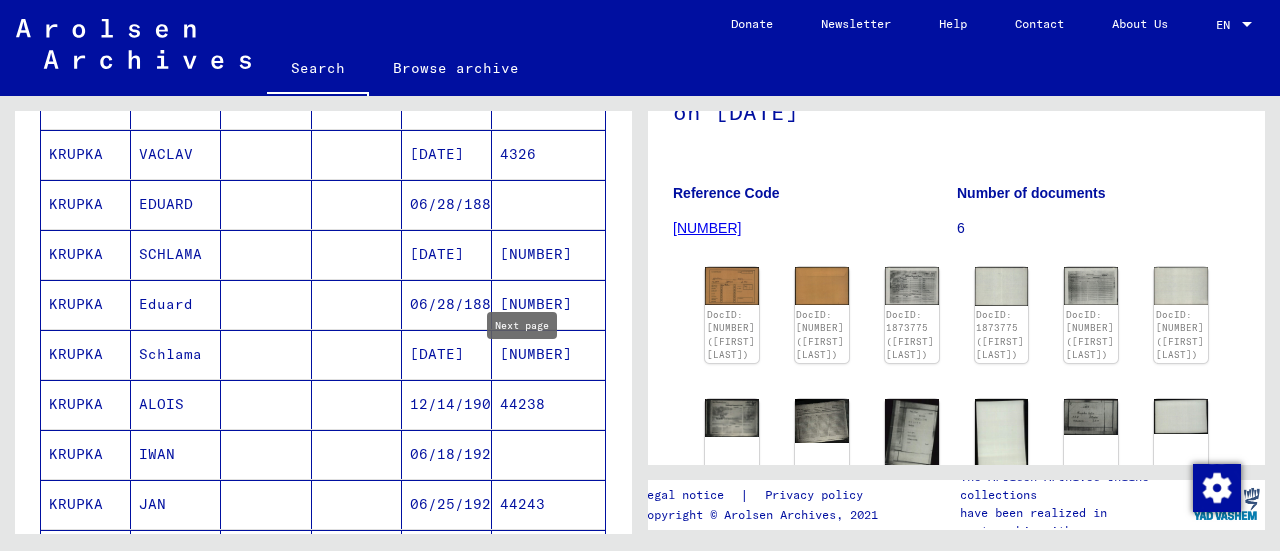 scroll, scrollTop: 574, scrollLeft: 0, axis: vertical 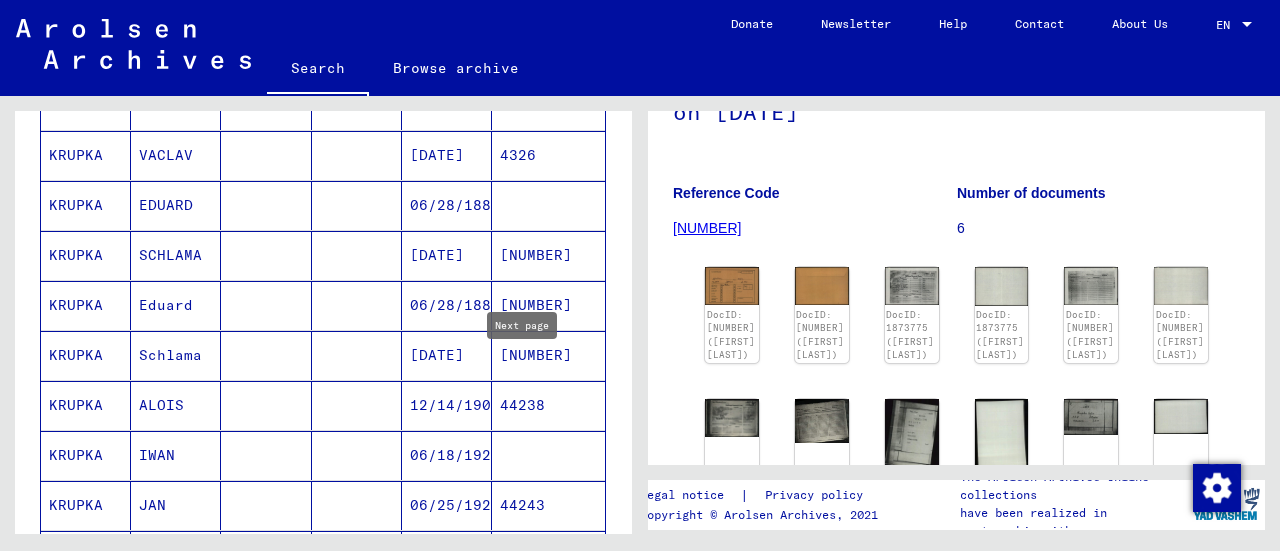 click on "SCHLAMA" at bounding box center [176, 305] 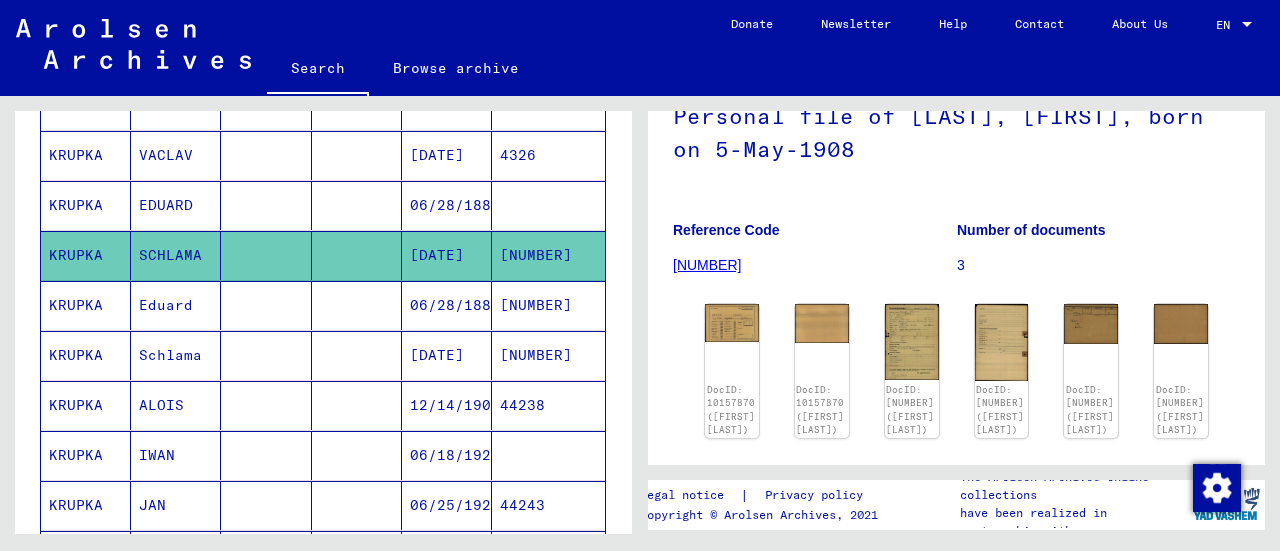scroll, scrollTop: 130, scrollLeft: 0, axis: vertical 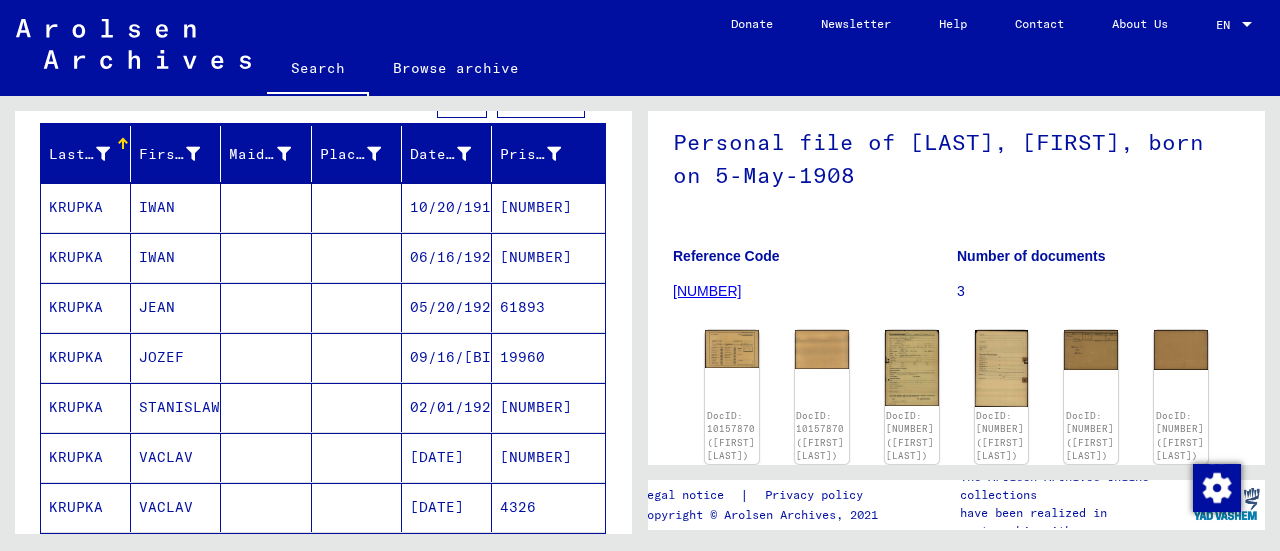 click on "09/16/[BIRTHYEAR]" at bounding box center (447, 407) 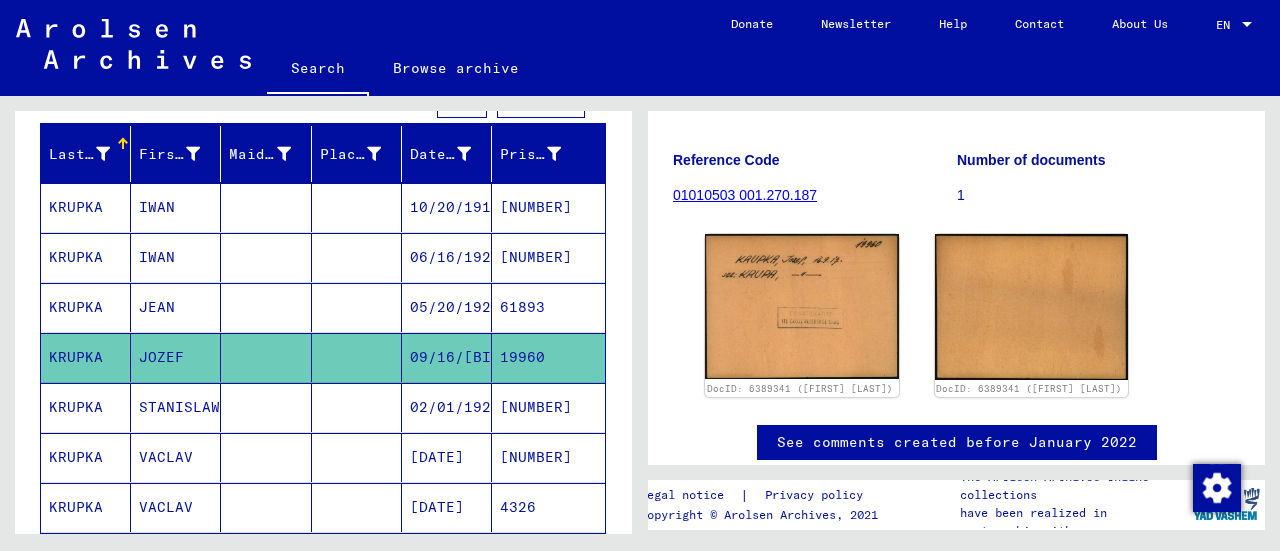 scroll, scrollTop: 240, scrollLeft: 0, axis: vertical 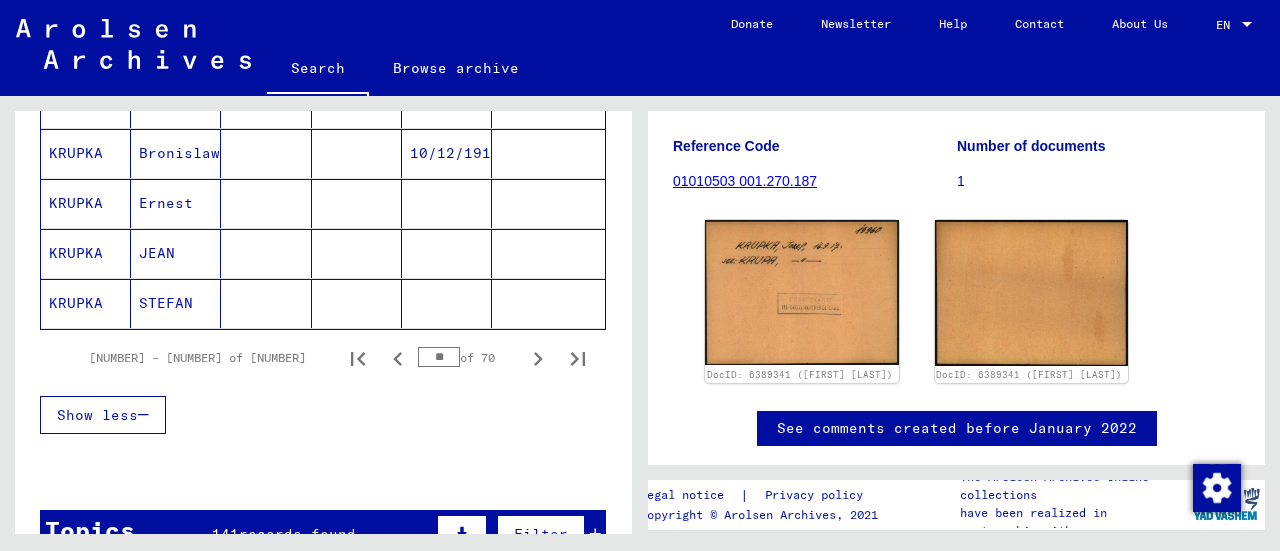 click 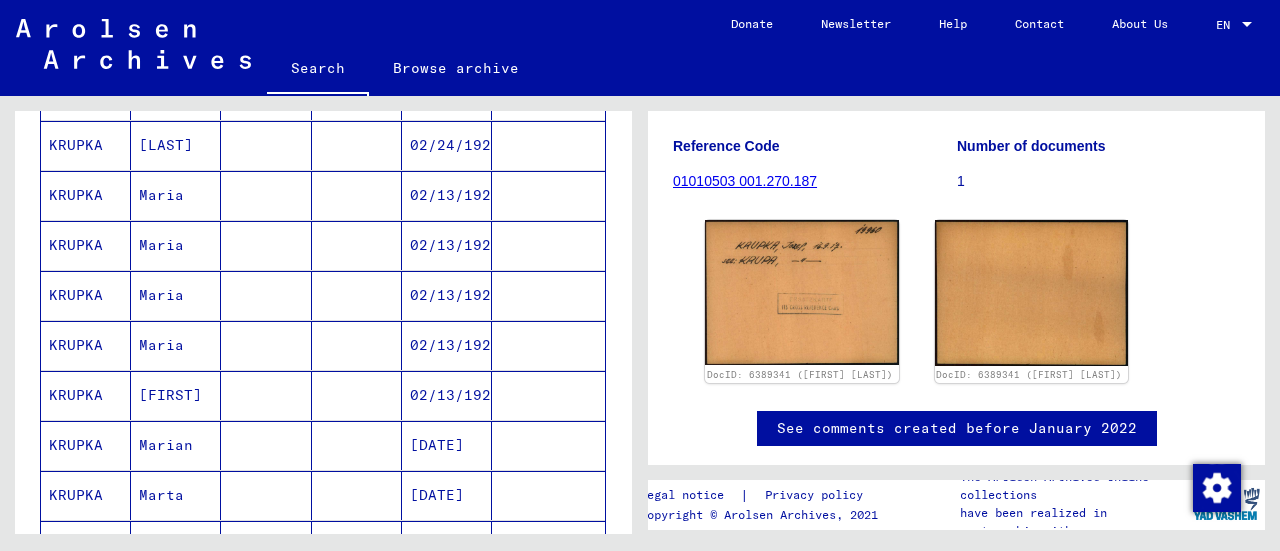 scroll, scrollTop: 1384, scrollLeft: 0, axis: vertical 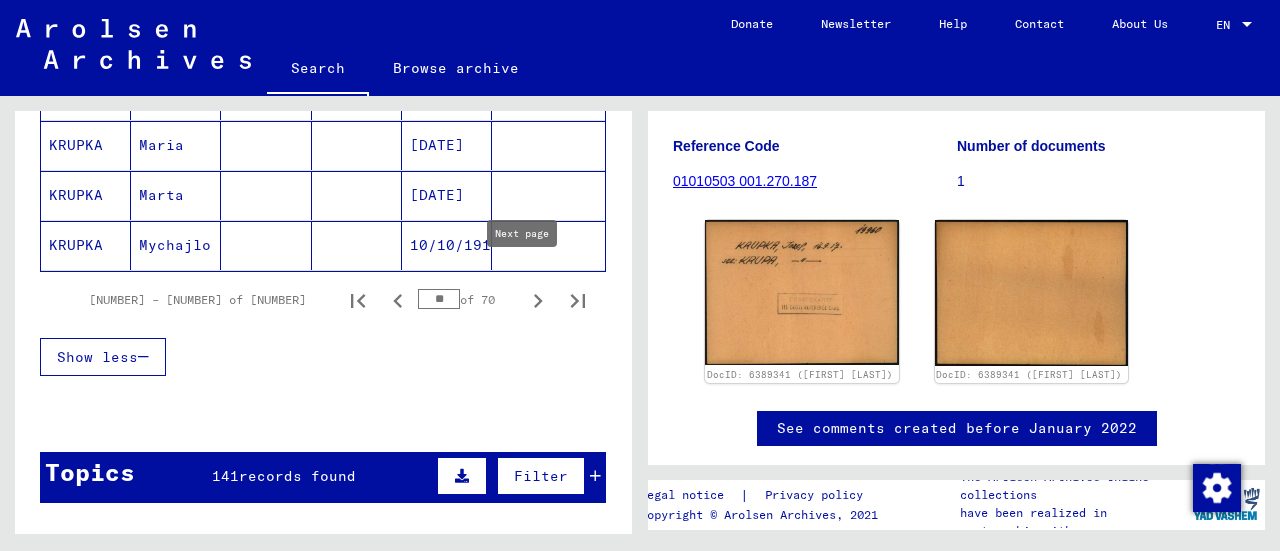 click 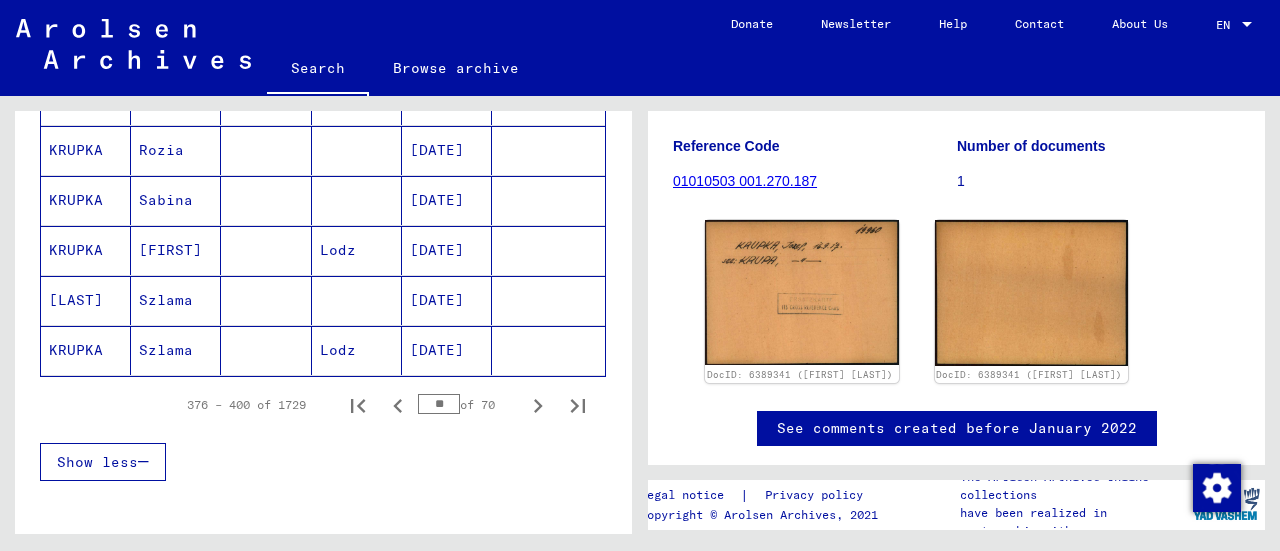 scroll, scrollTop: 1284, scrollLeft: 0, axis: vertical 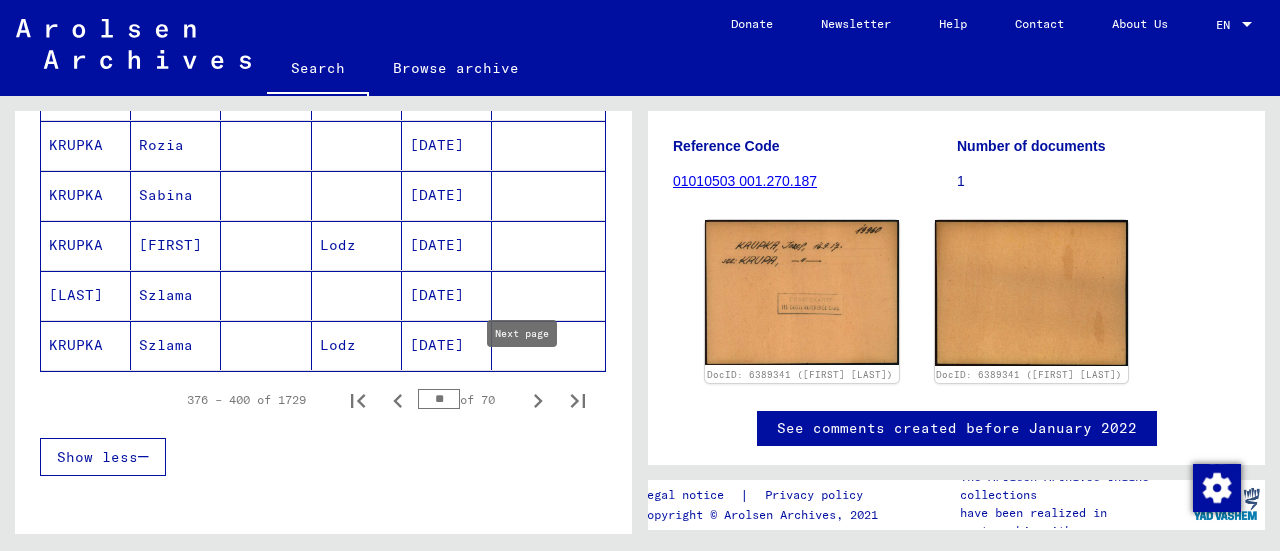 click 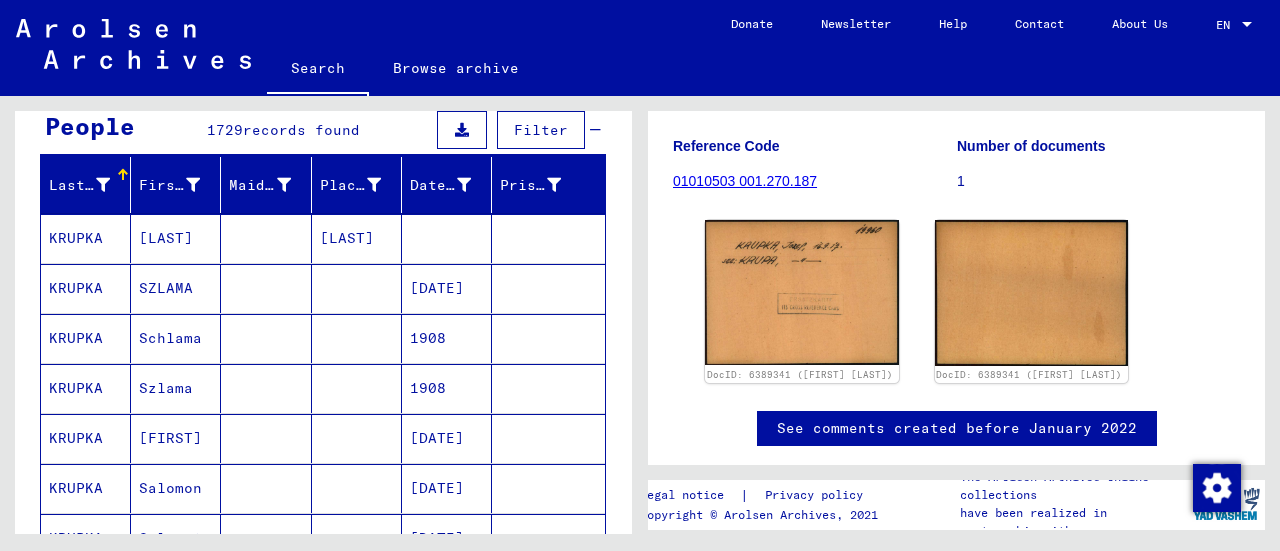 scroll, scrollTop: 184, scrollLeft: 0, axis: vertical 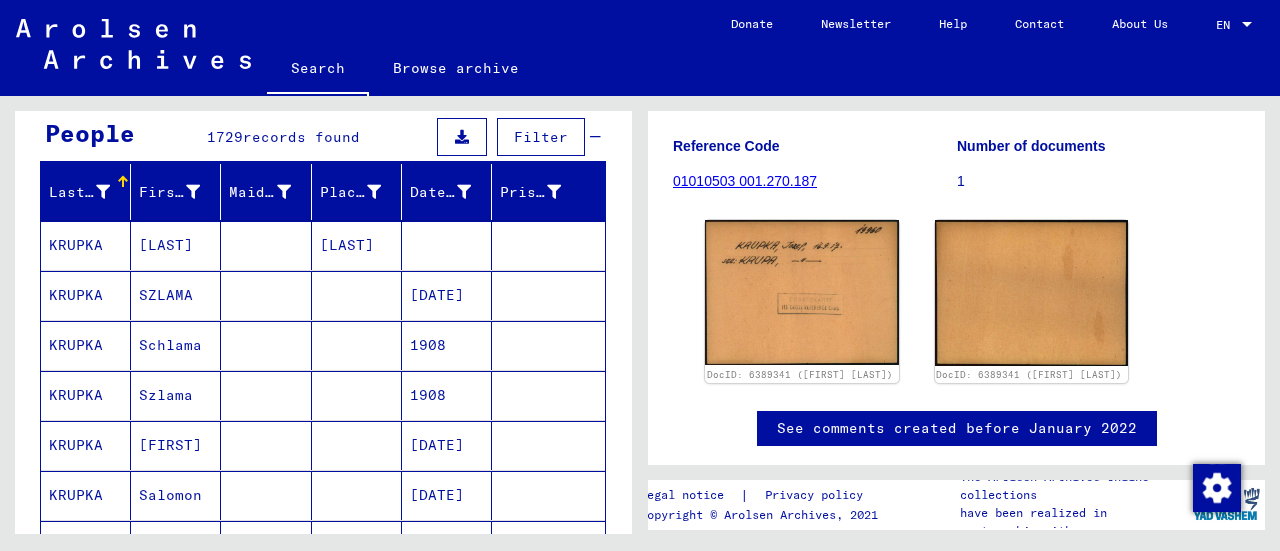 click on "KRUPKA" at bounding box center (86, 295) 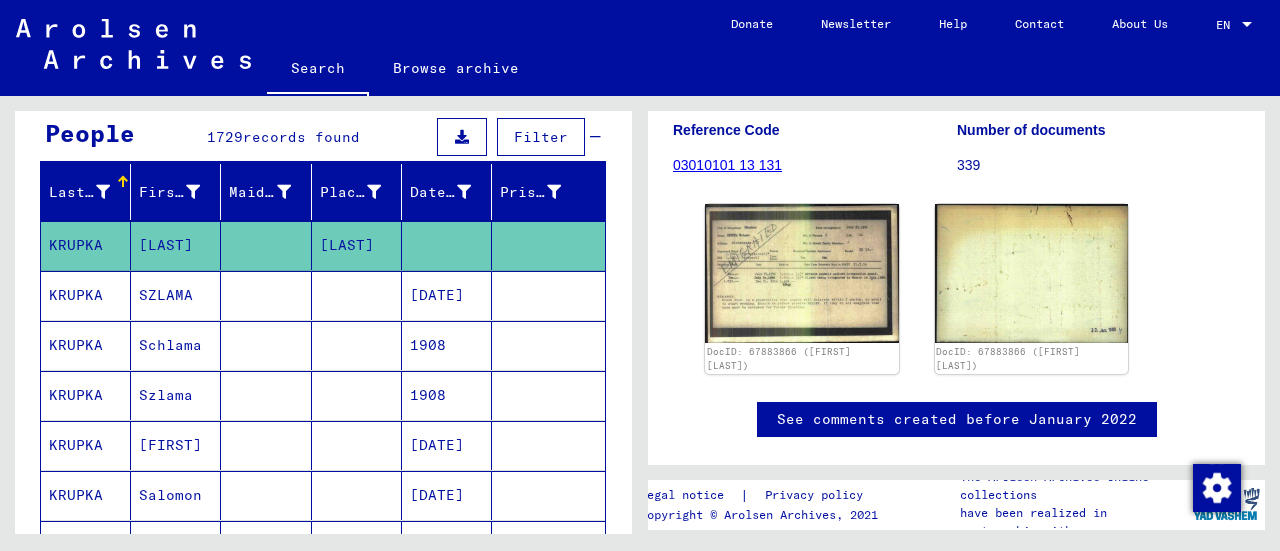 scroll, scrollTop: 300, scrollLeft: 0, axis: vertical 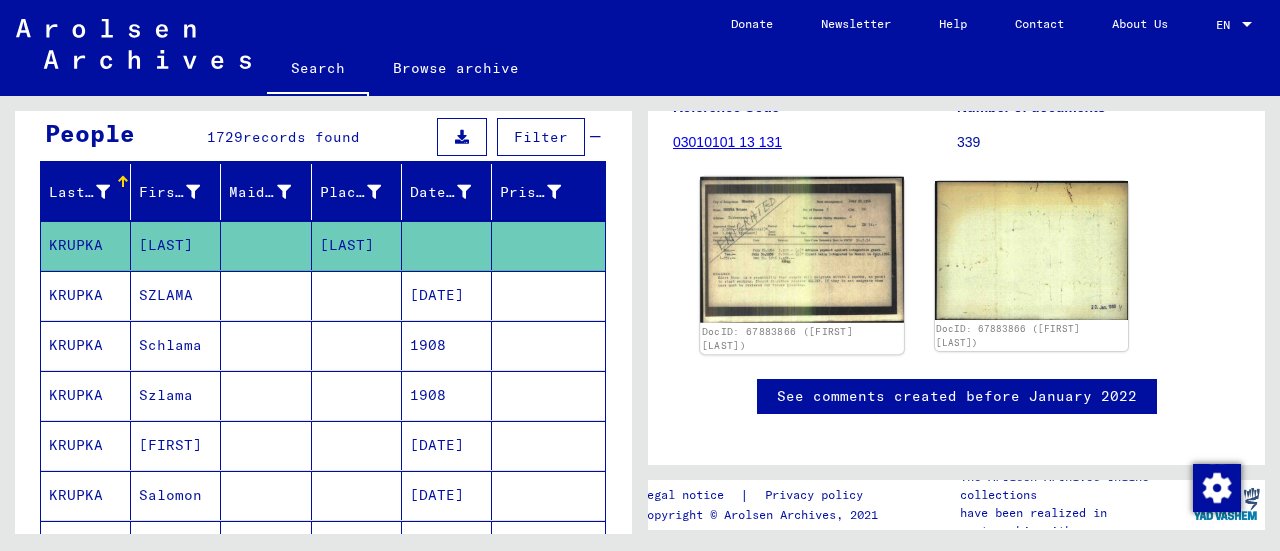 click 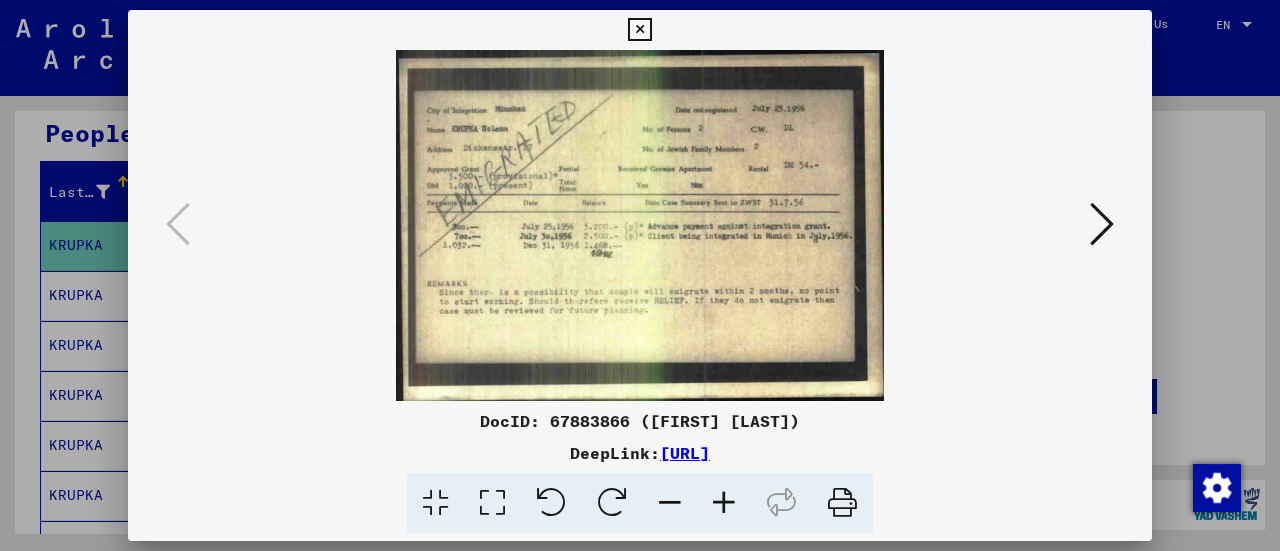 click at bounding box center [640, 275] 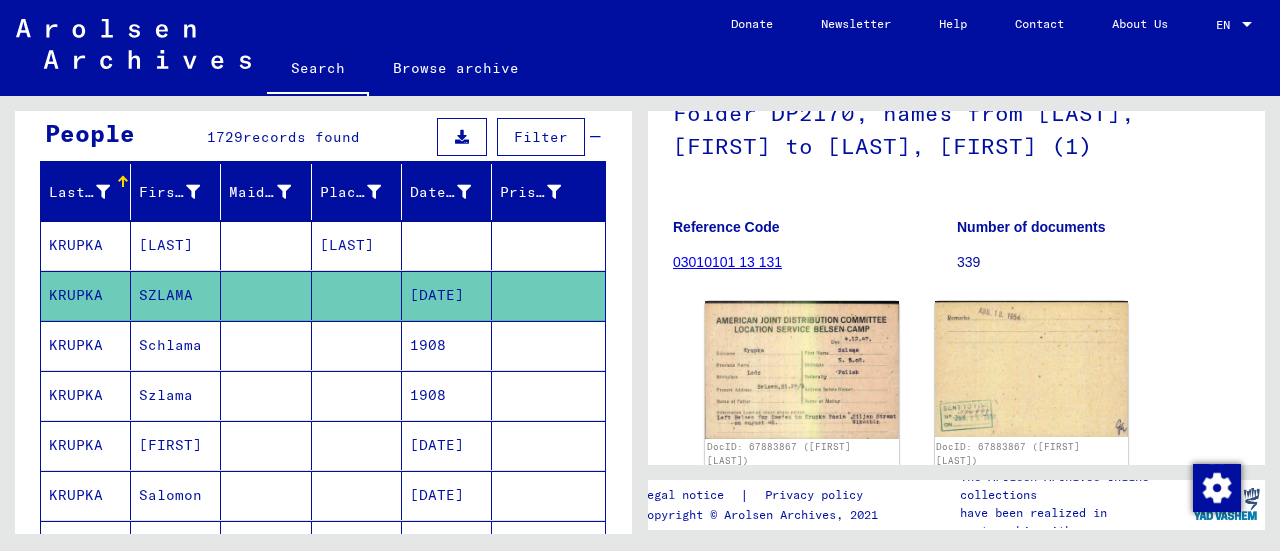 scroll, scrollTop: 200, scrollLeft: 0, axis: vertical 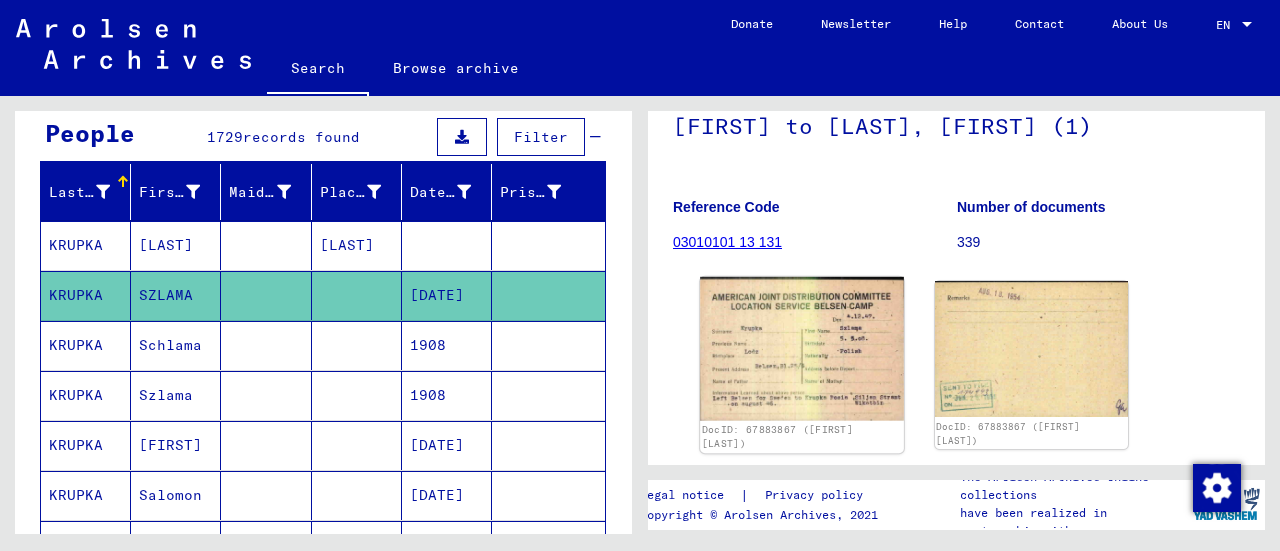 click 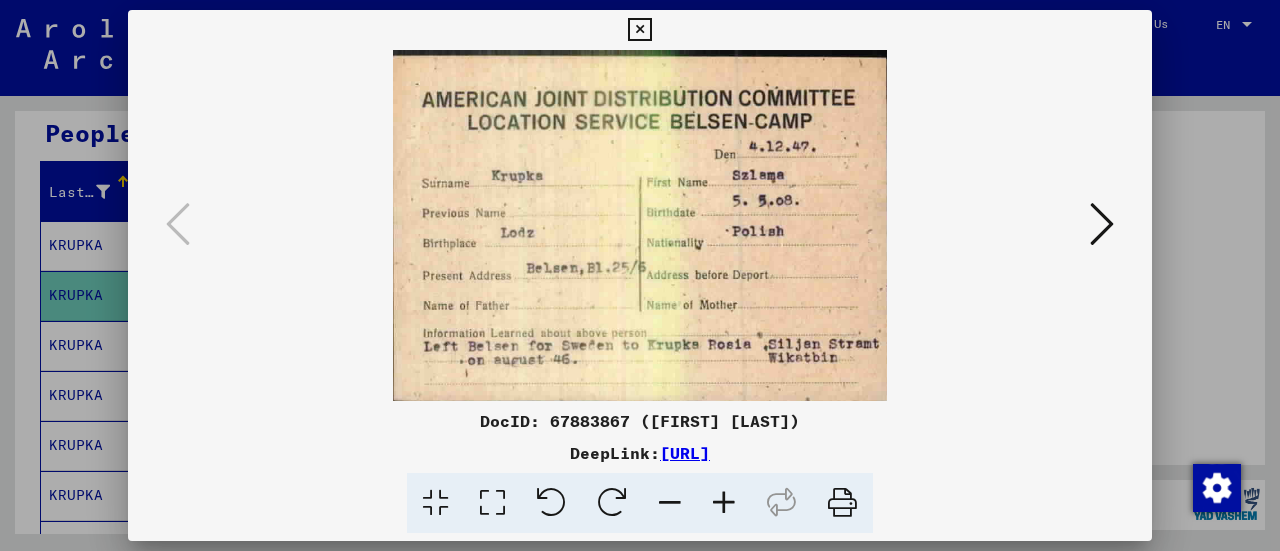 click at bounding box center [640, 275] 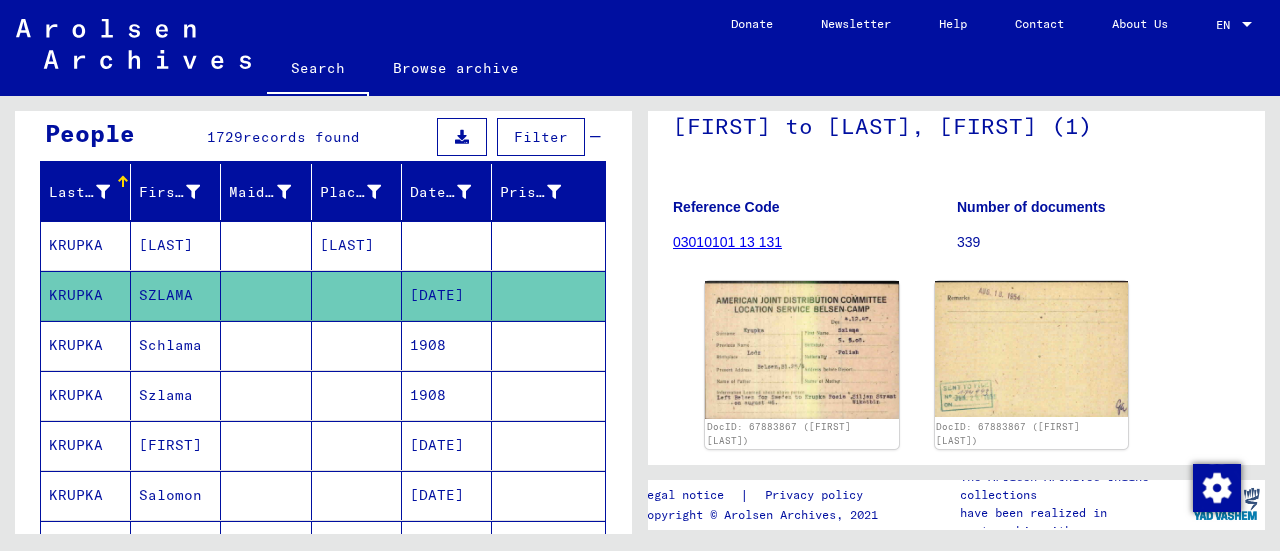 click on "KRUPKA" at bounding box center [86, 395] 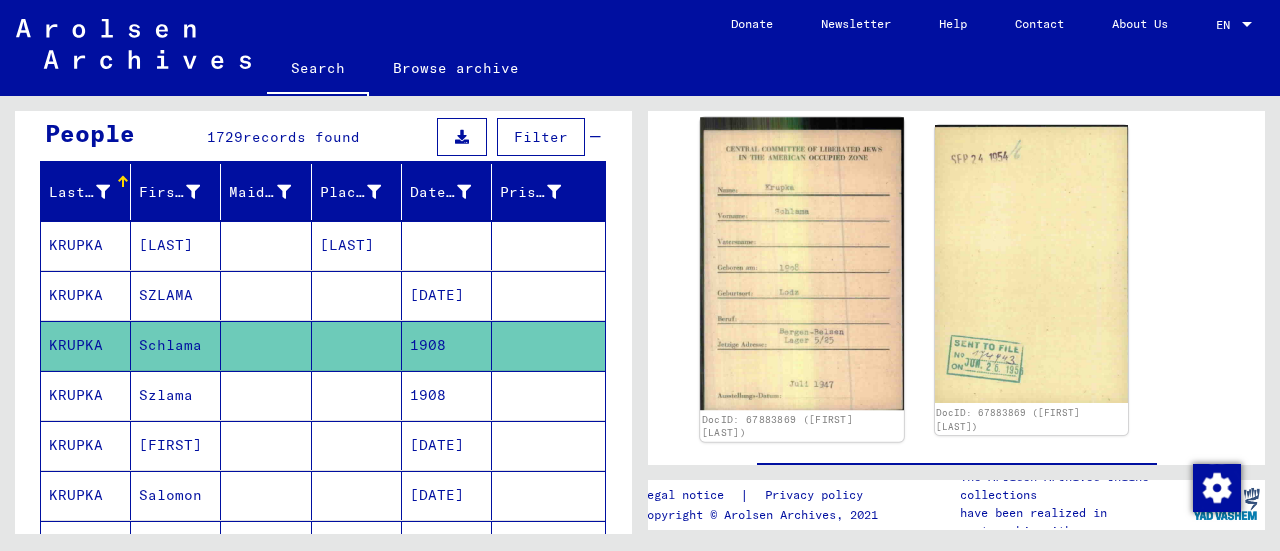 scroll, scrollTop: 400, scrollLeft: 0, axis: vertical 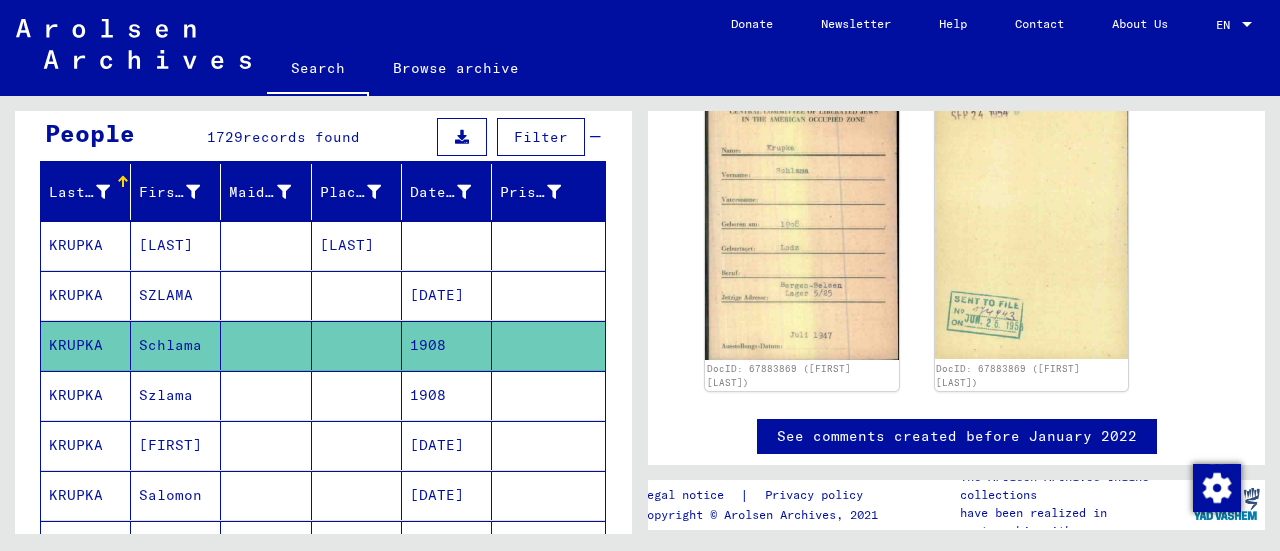click on "Szlama" at bounding box center [176, 445] 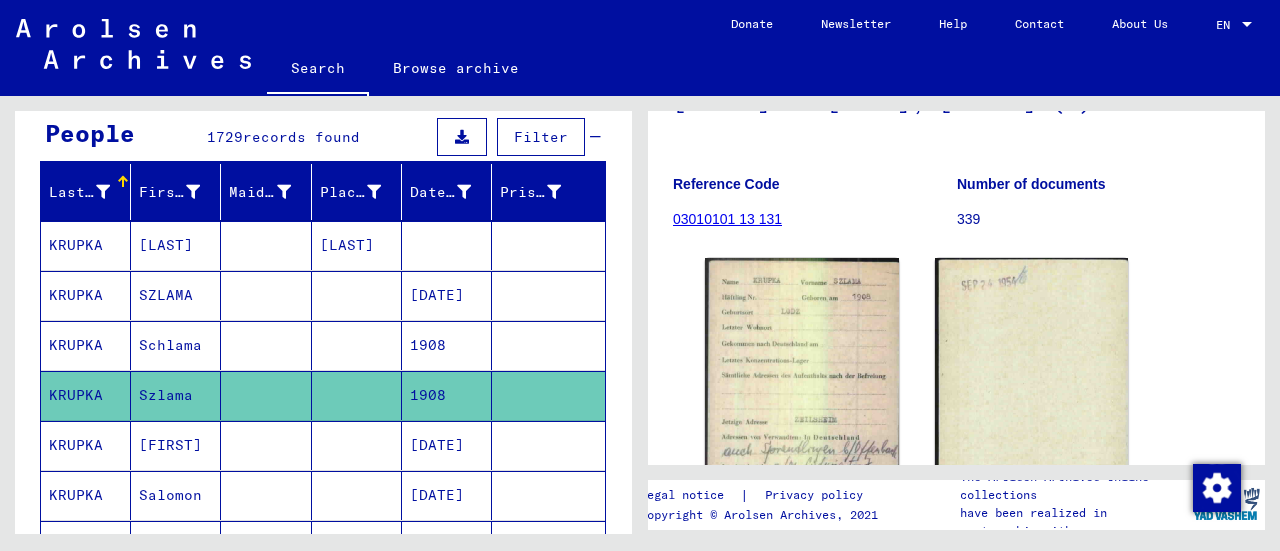 scroll, scrollTop: 300, scrollLeft: 0, axis: vertical 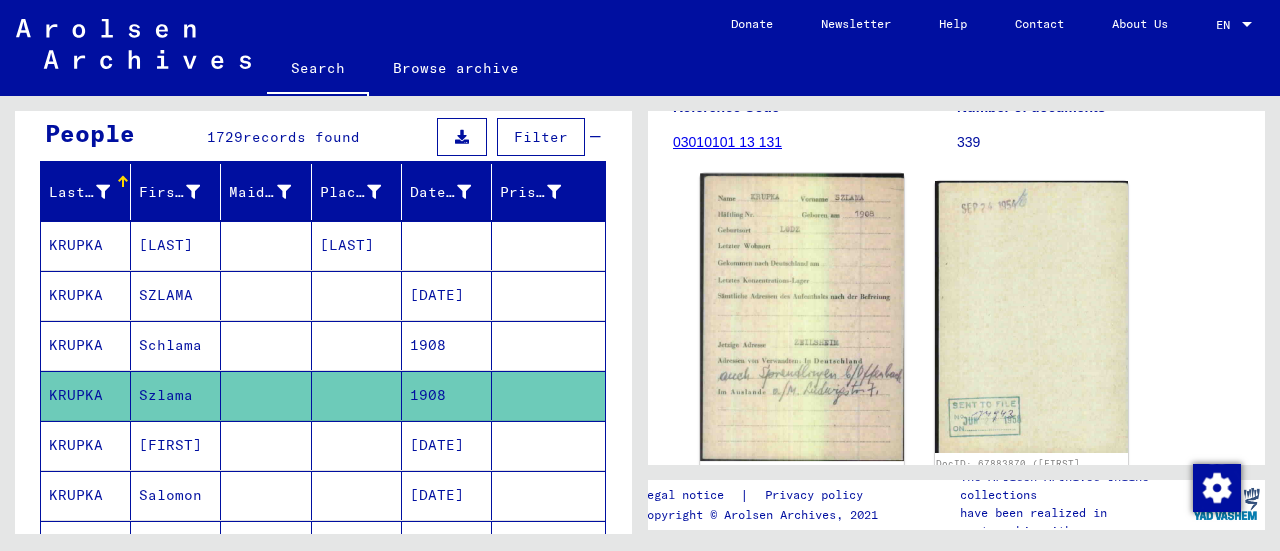 click 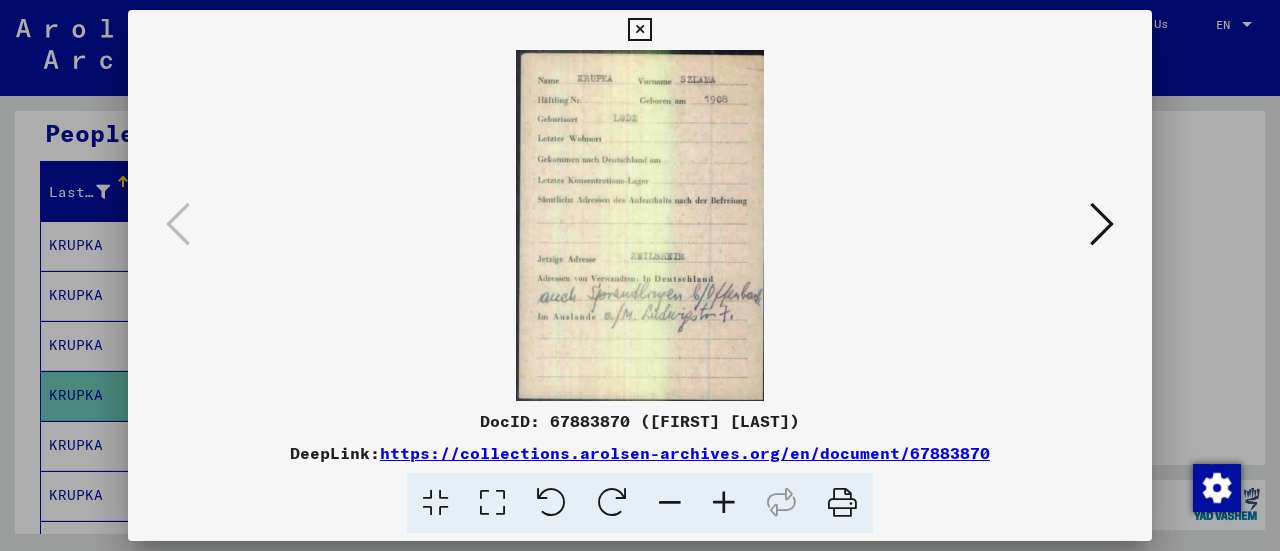 click at bounding box center [640, 275] 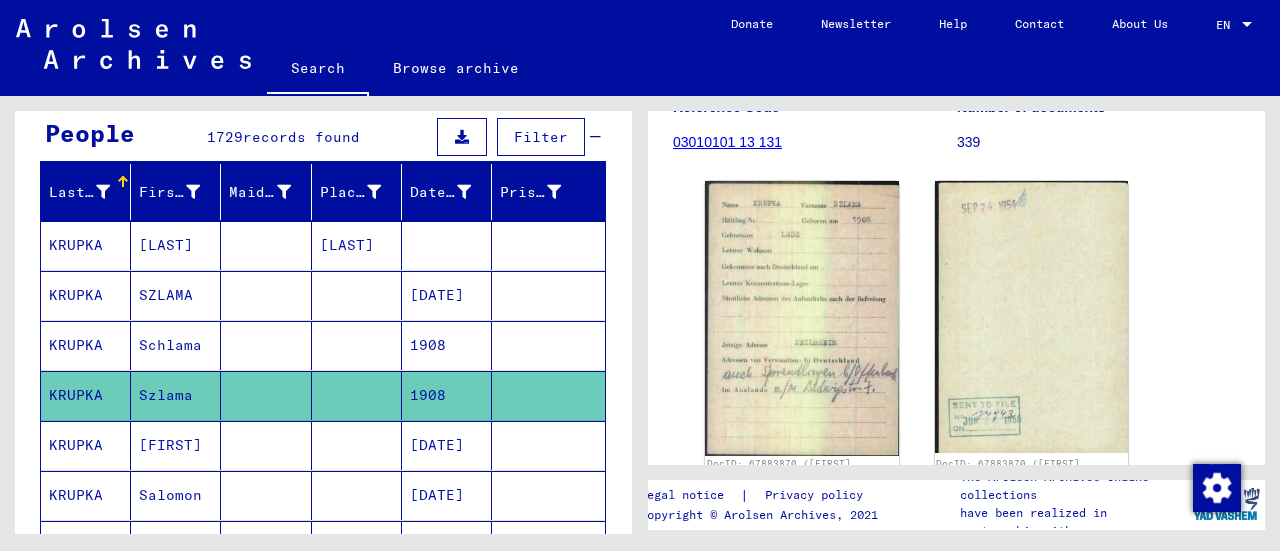 scroll, scrollTop: 284, scrollLeft: 0, axis: vertical 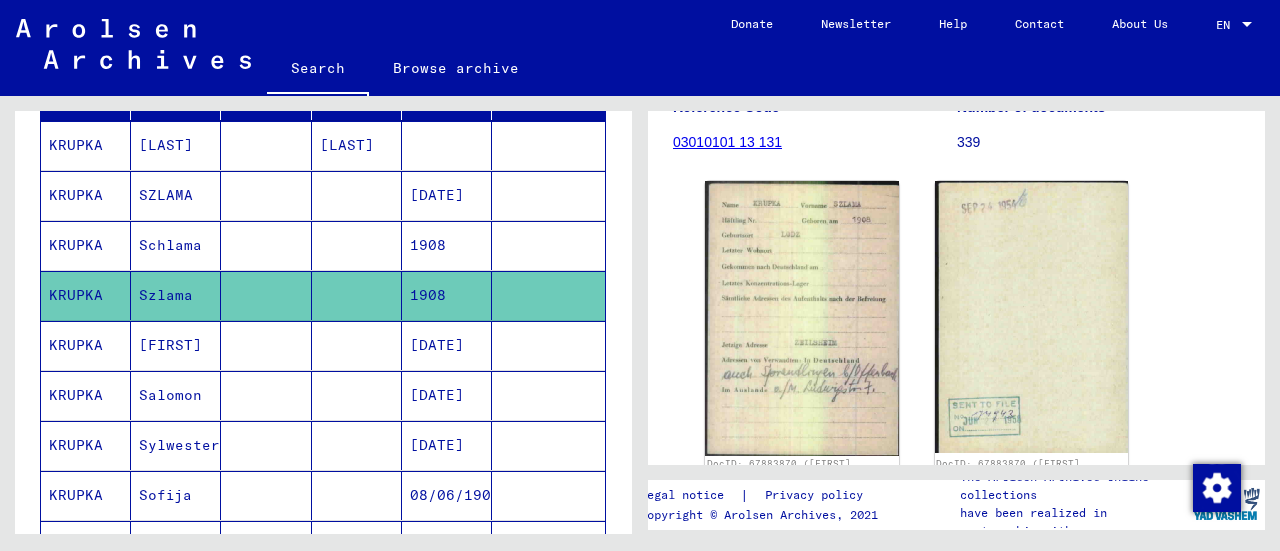 click on "[DATE]" at bounding box center (447, 395) 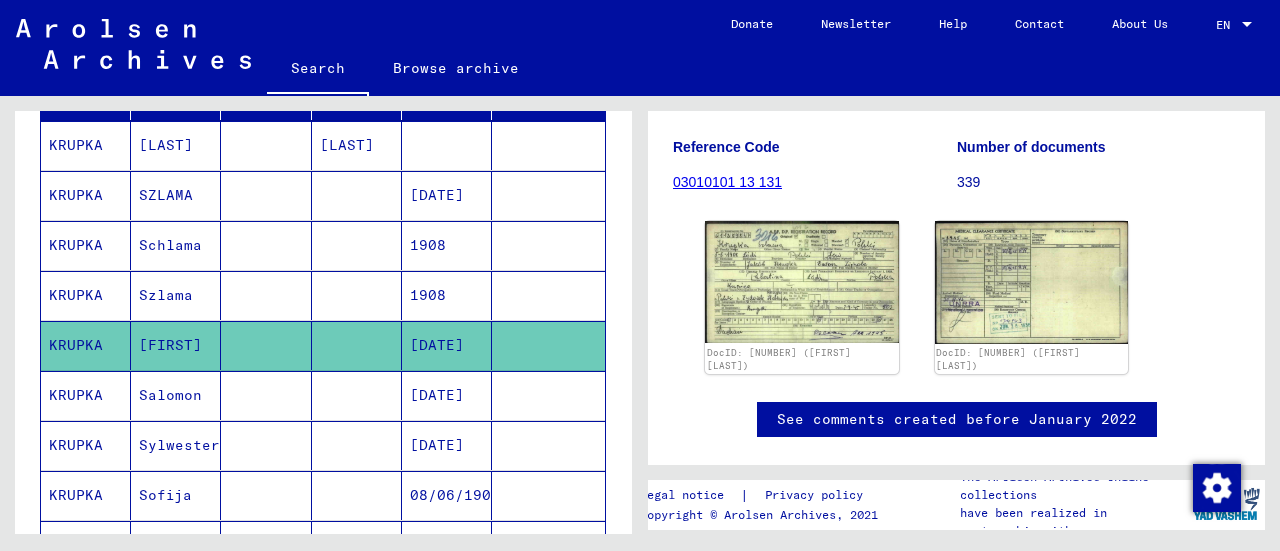 scroll, scrollTop: 300, scrollLeft: 0, axis: vertical 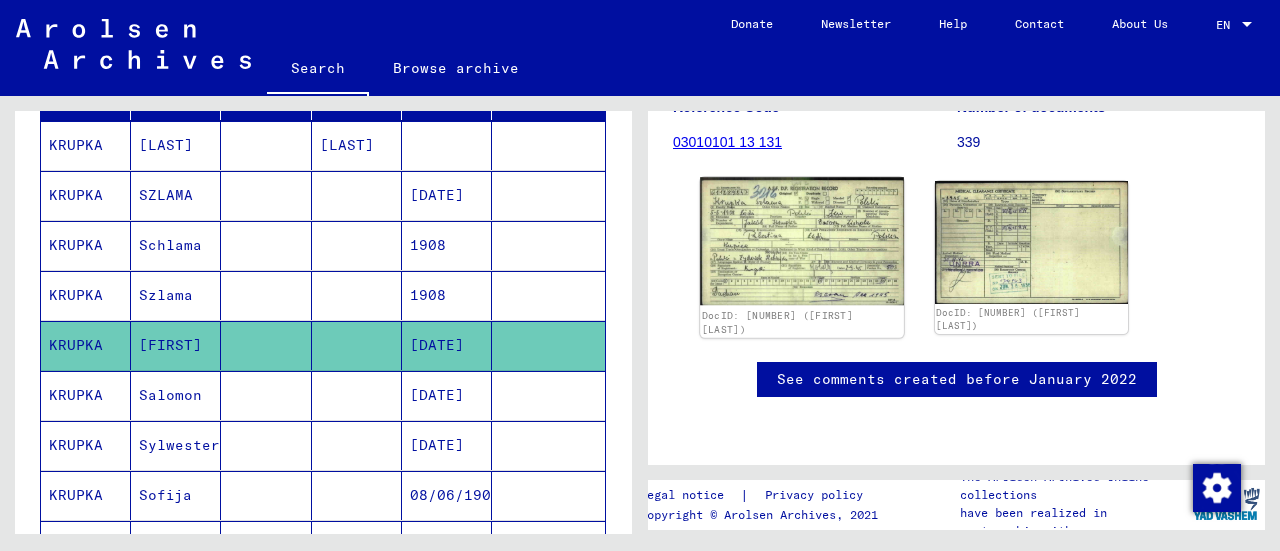 click 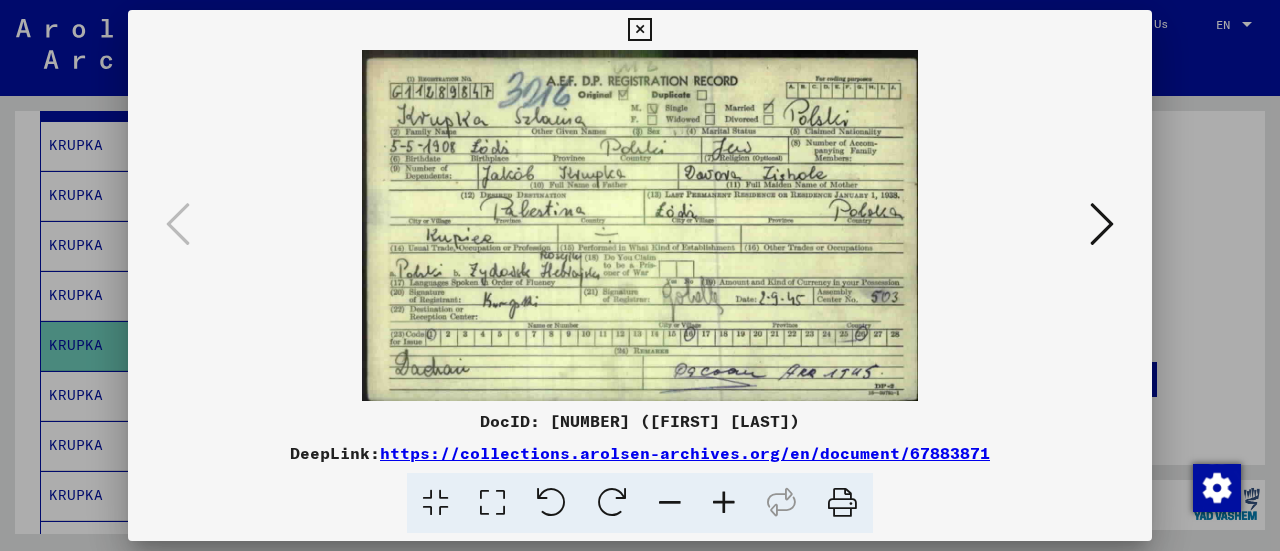 click at bounding box center [1102, 224] 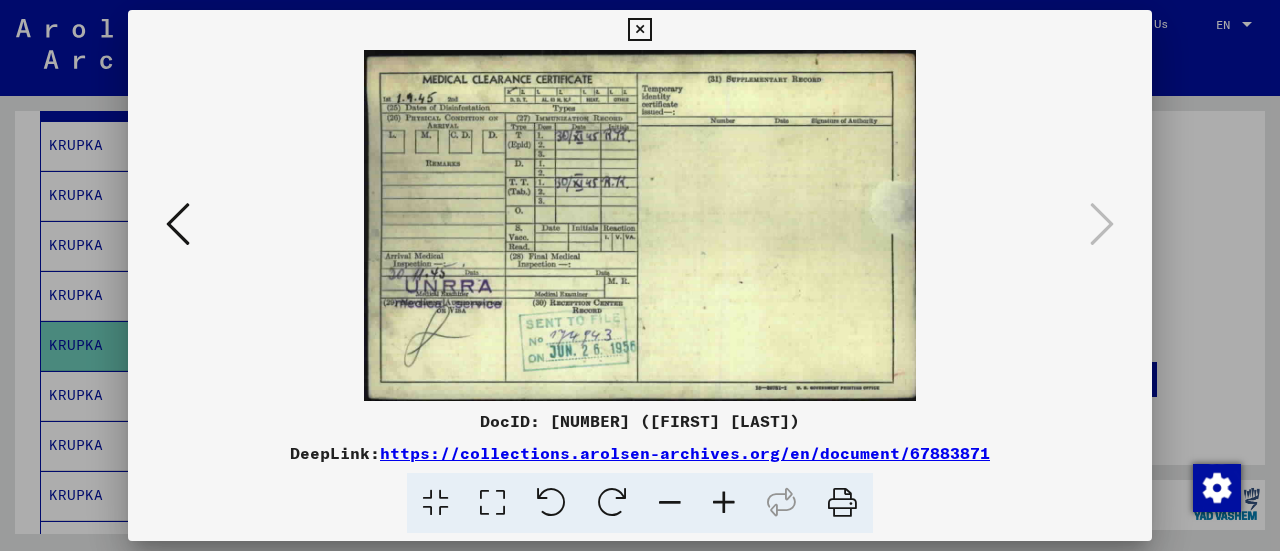 click at bounding box center [640, 275] 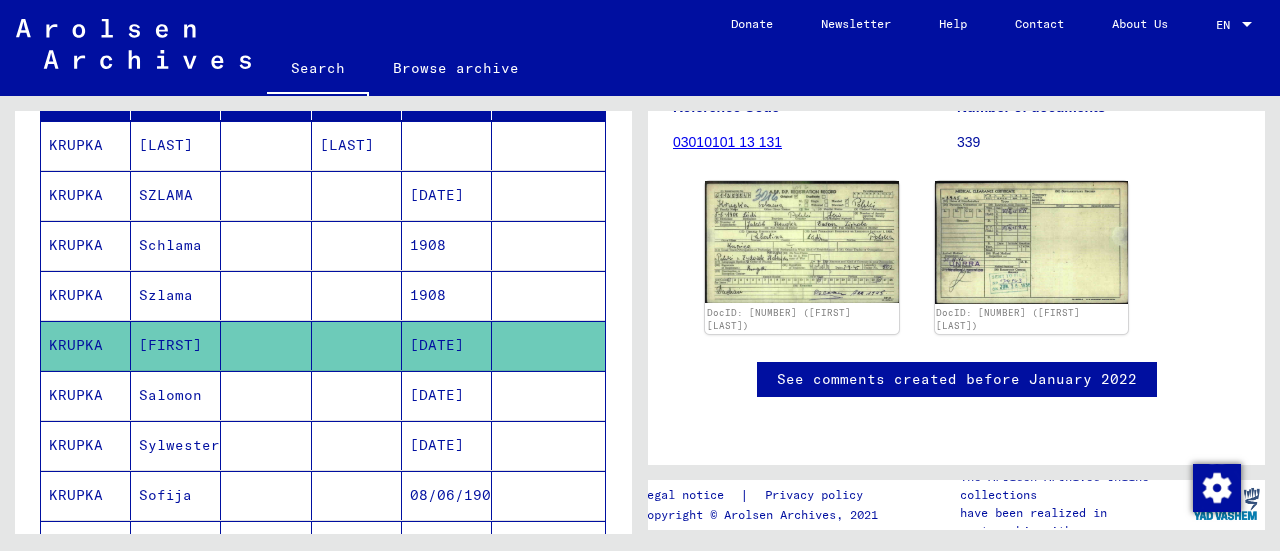 click on "KRUPKA" at bounding box center (86, 445) 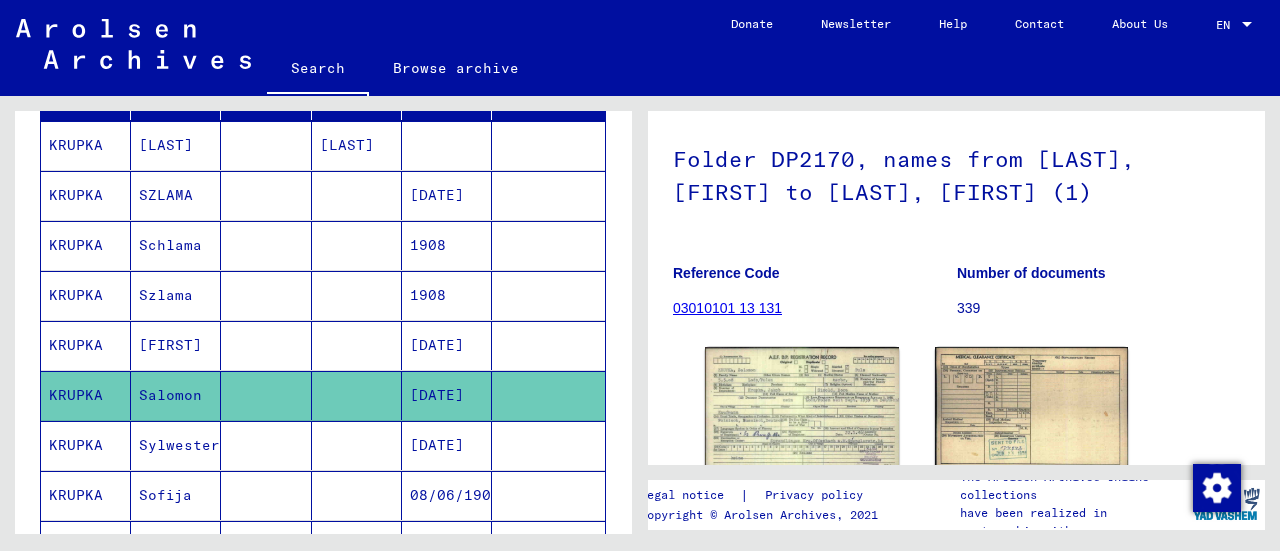 scroll, scrollTop: 200, scrollLeft: 0, axis: vertical 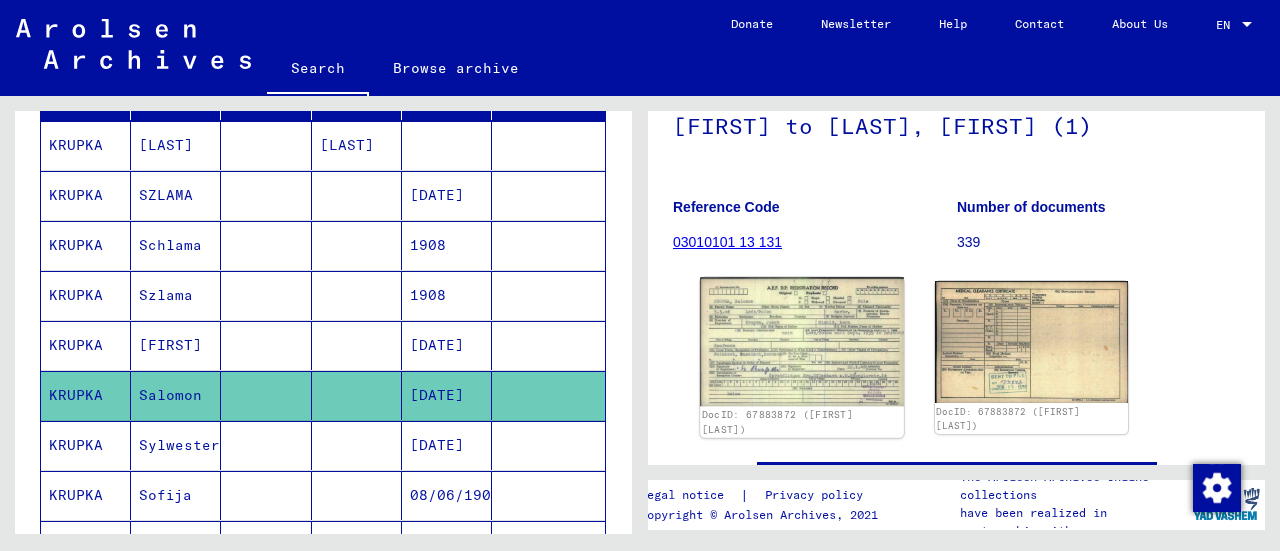 click 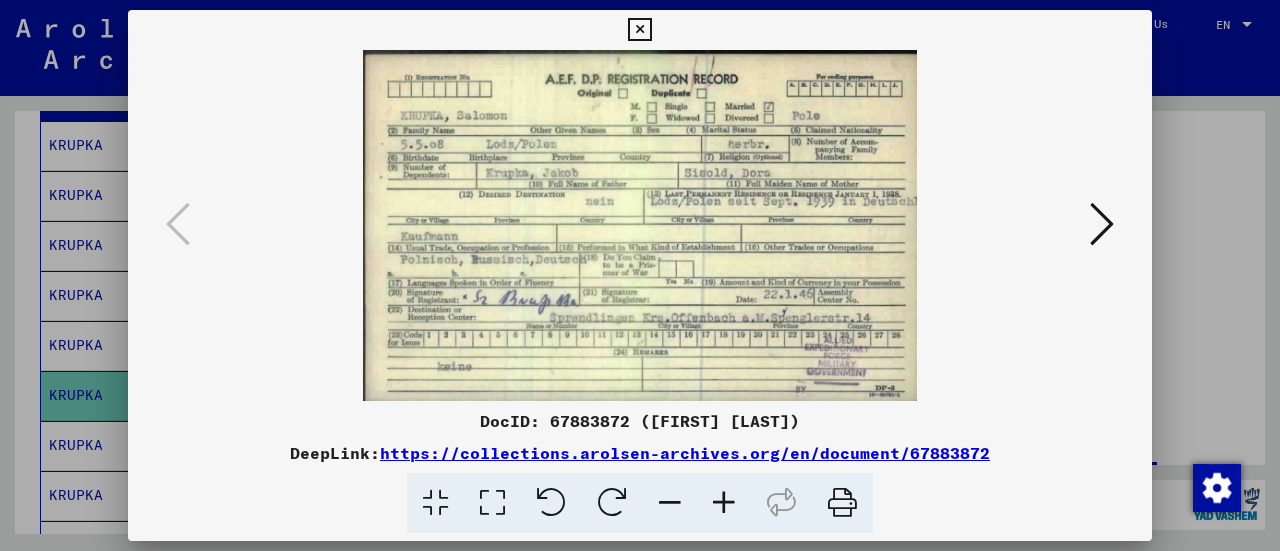 click at bounding box center [640, 275] 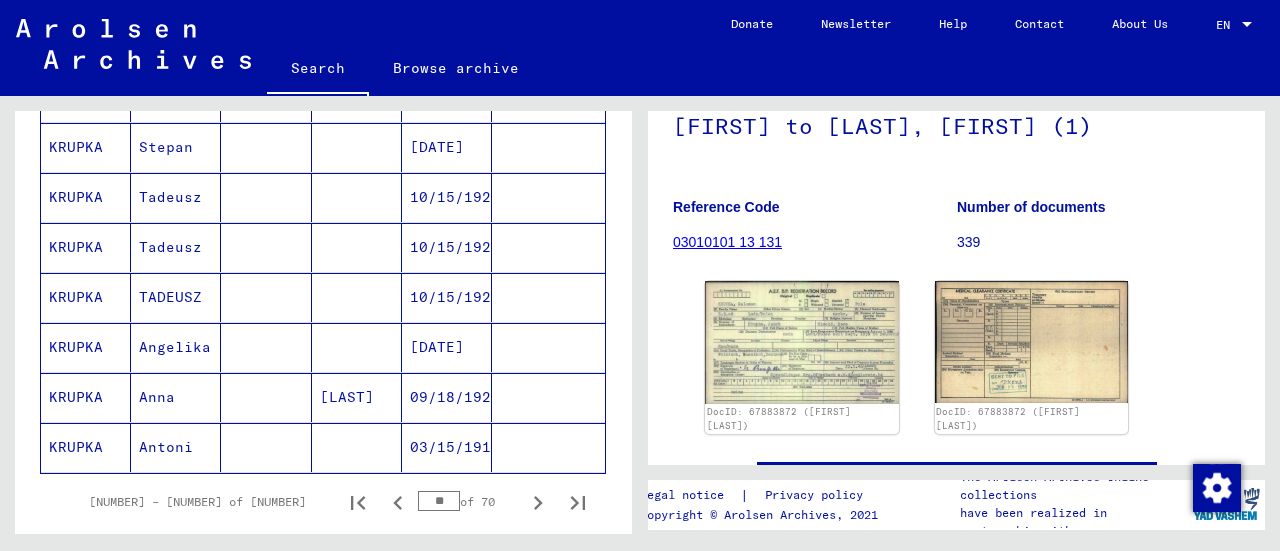 scroll, scrollTop: 1184, scrollLeft: 0, axis: vertical 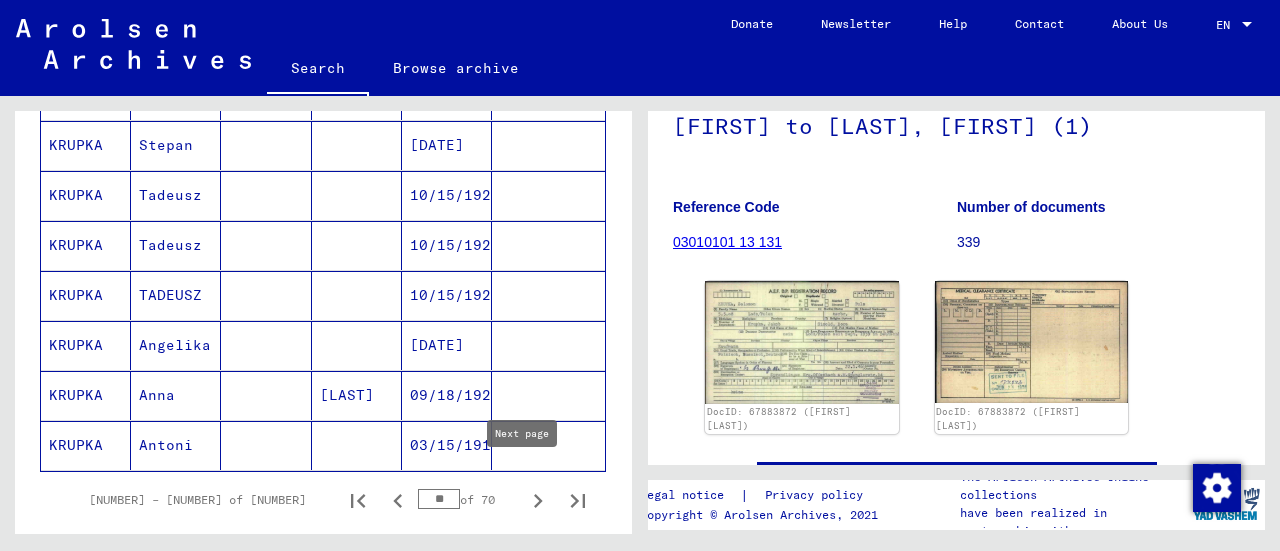 click 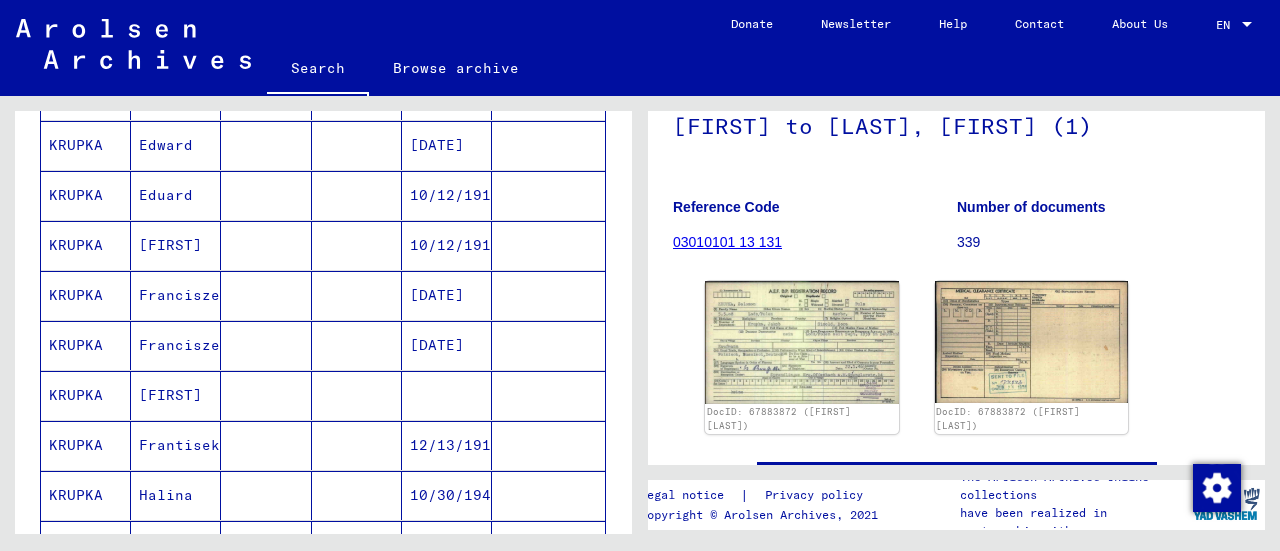 scroll, scrollTop: 1284, scrollLeft: 0, axis: vertical 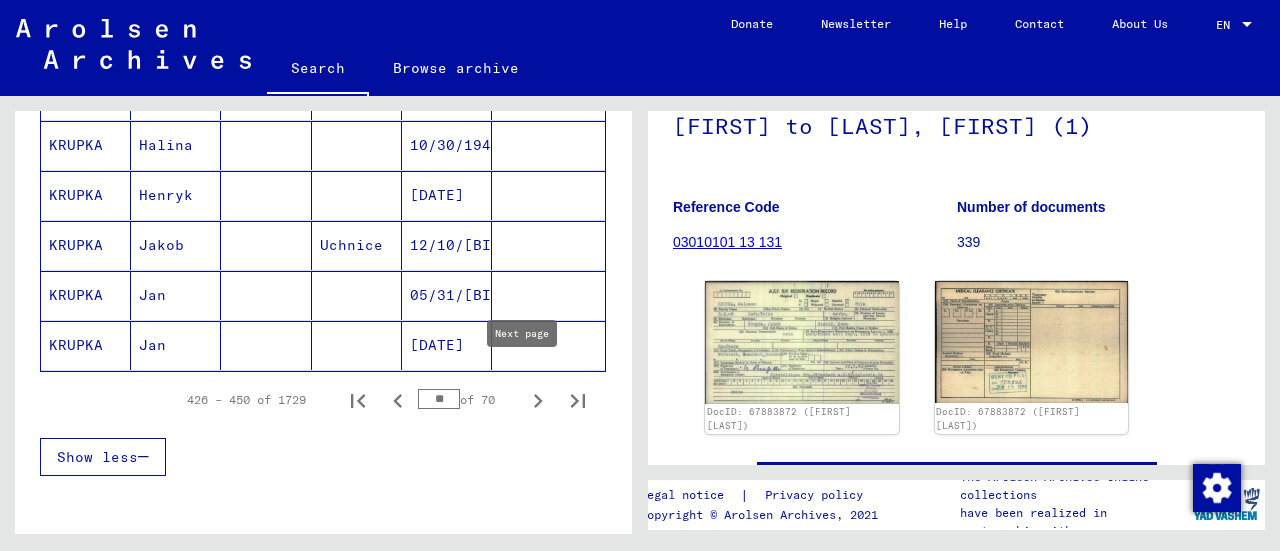 click 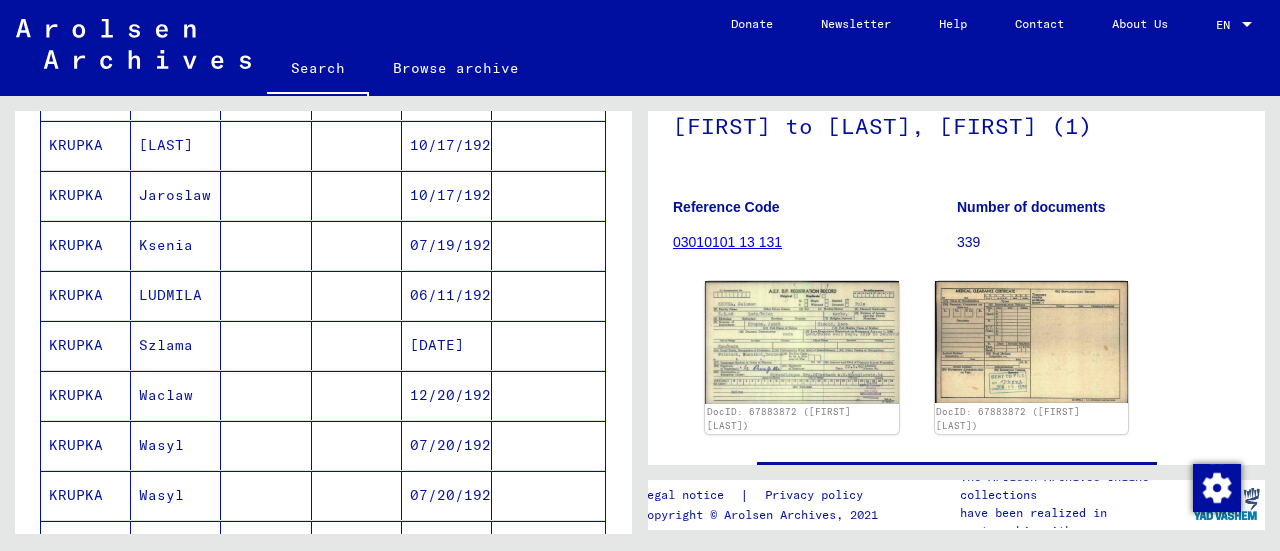 scroll, scrollTop: 484, scrollLeft: 0, axis: vertical 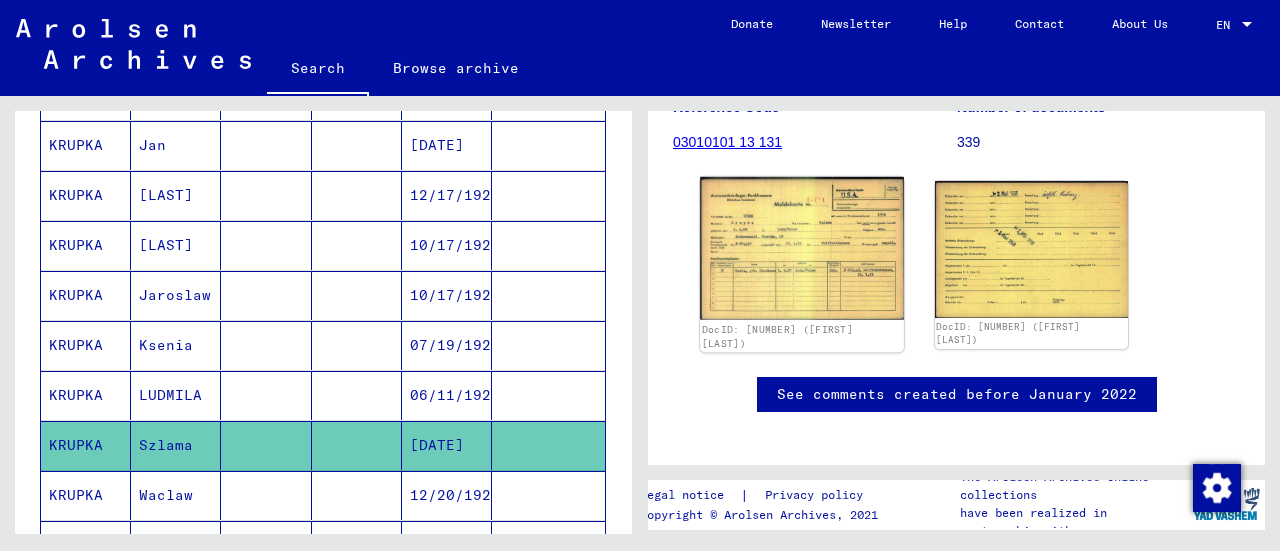 click 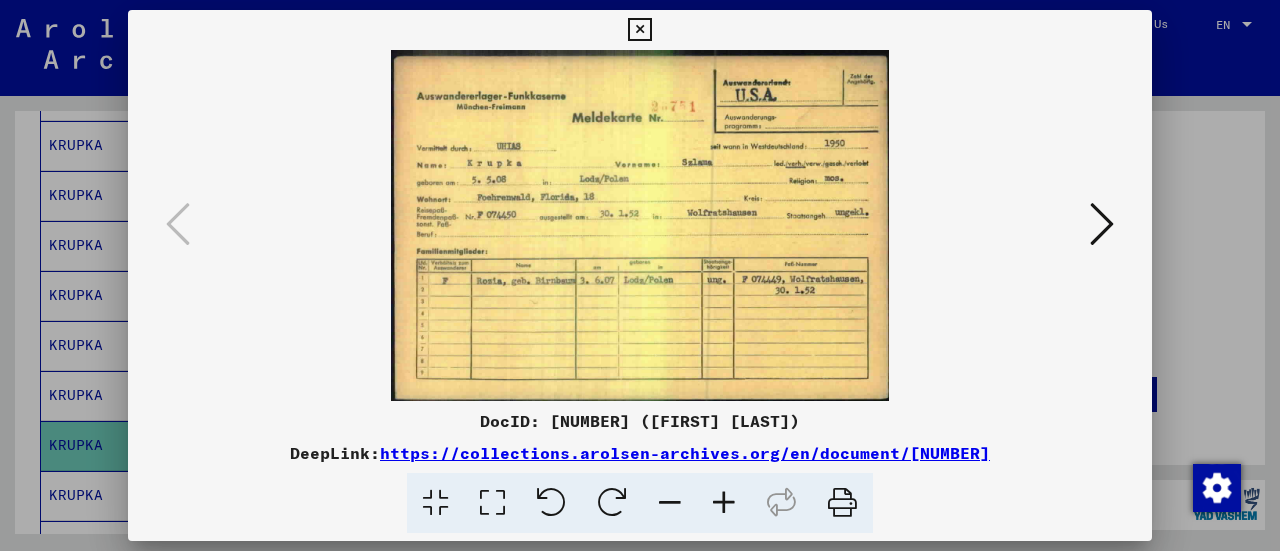 click at bounding box center (1102, 224) 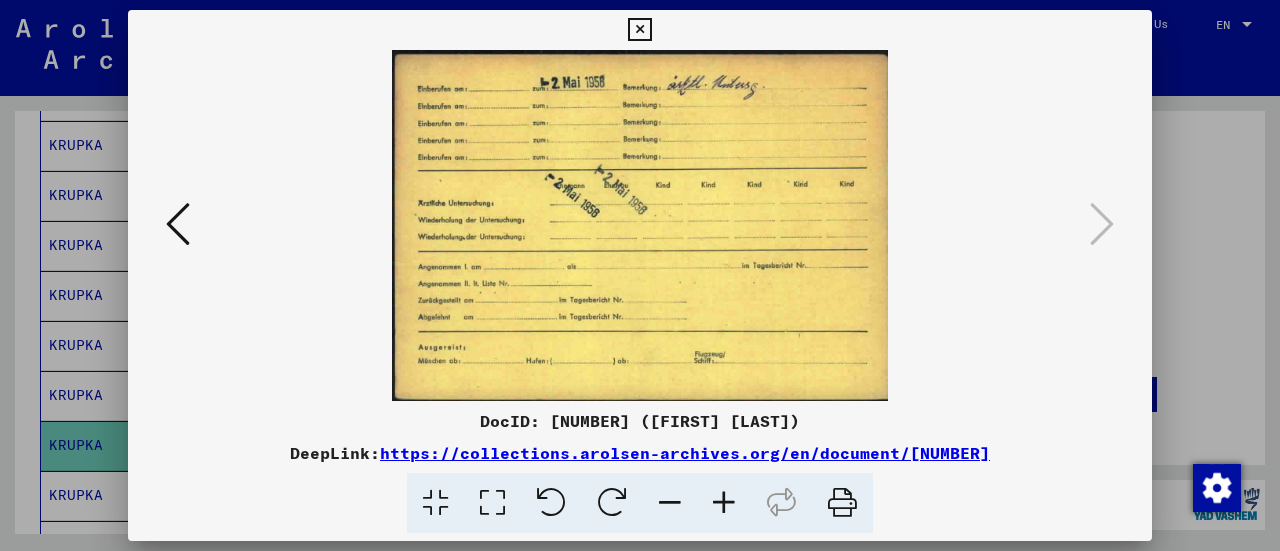 click at bounding box center (640, 275) 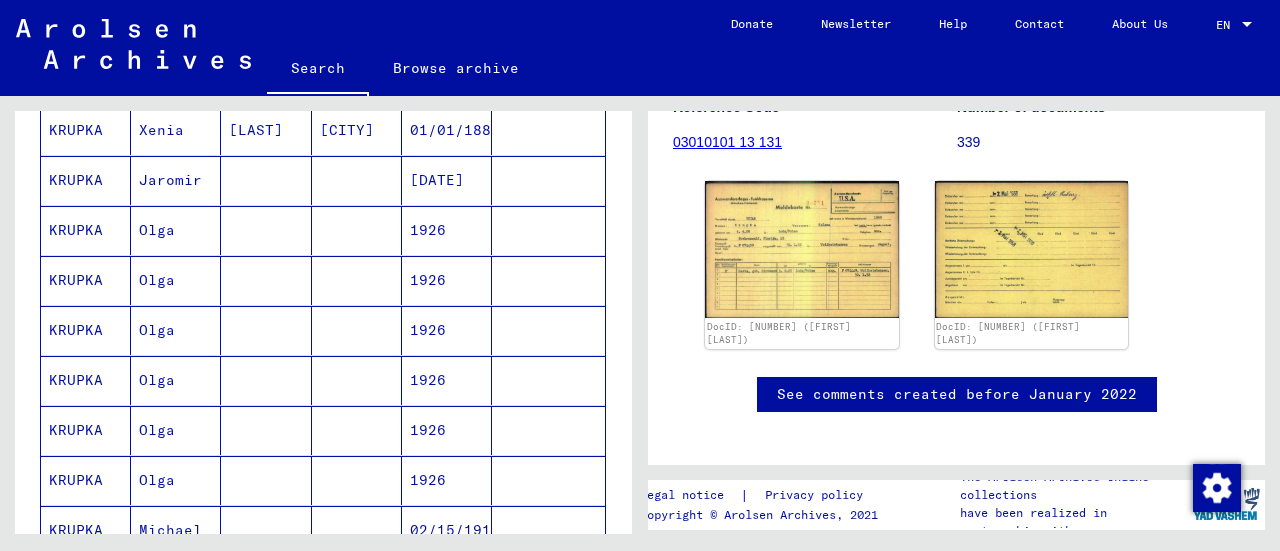 scroll, scrollTop: 1184, scrollLeft: 0, axis: vertical 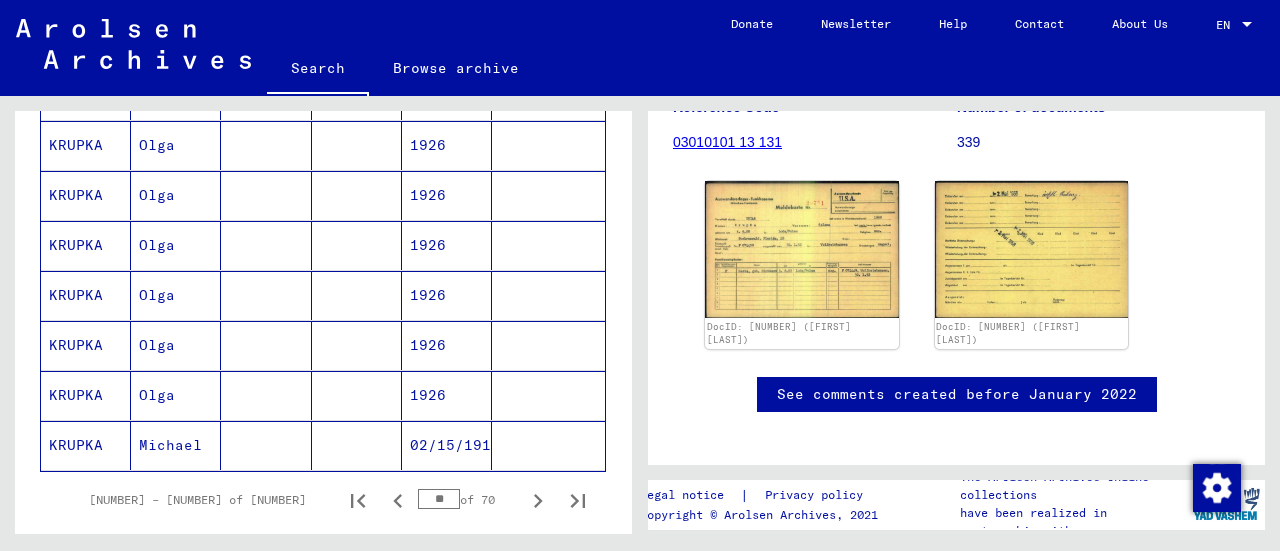 click 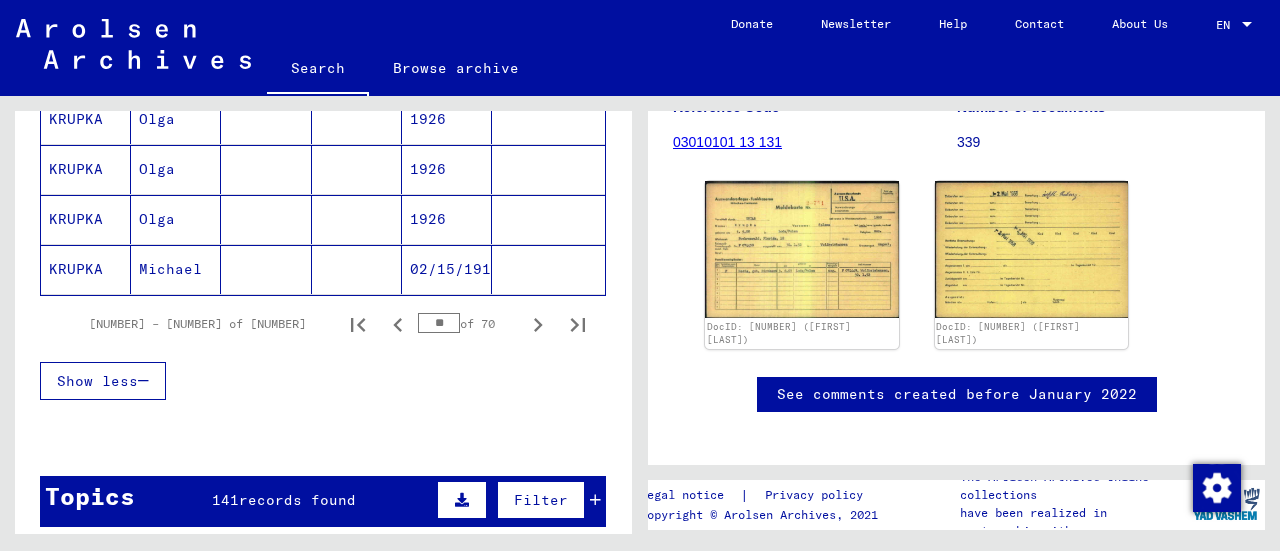 scroll, scrollTop: 1384, scrollLeft: 0, axis: vertical 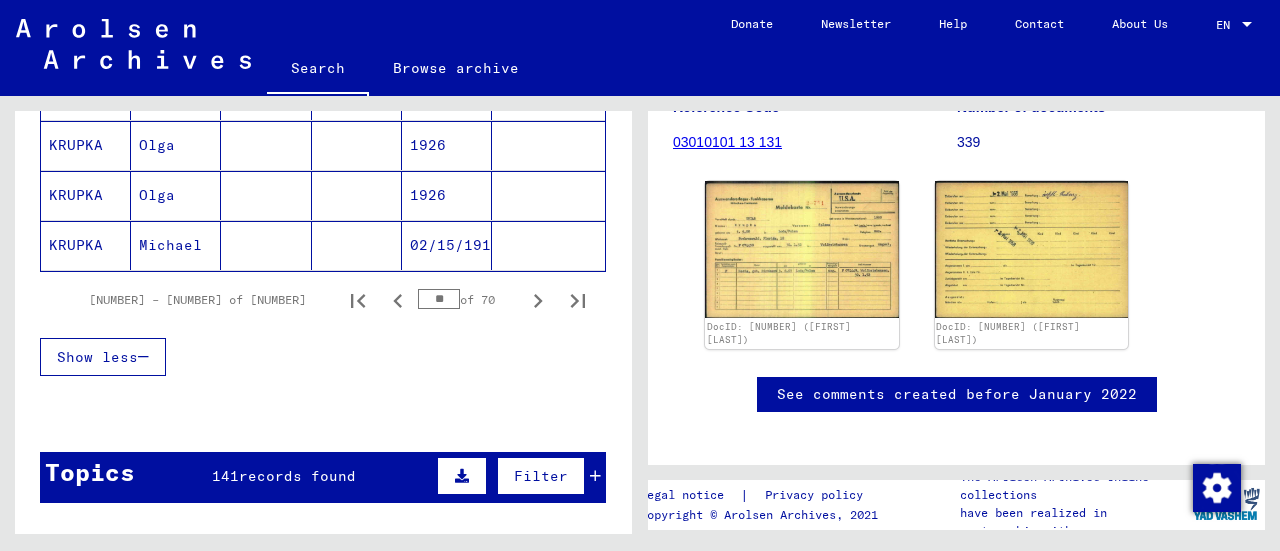 click on "Michael" 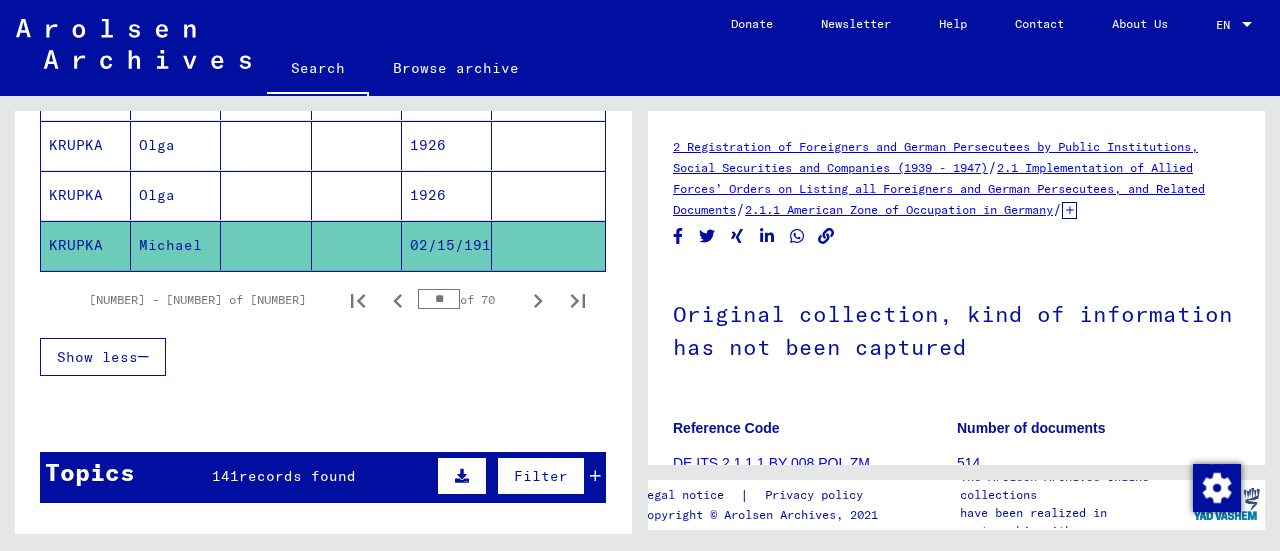 scroll, scrollTop: 300, scrollLeft: 0, axis: vertical 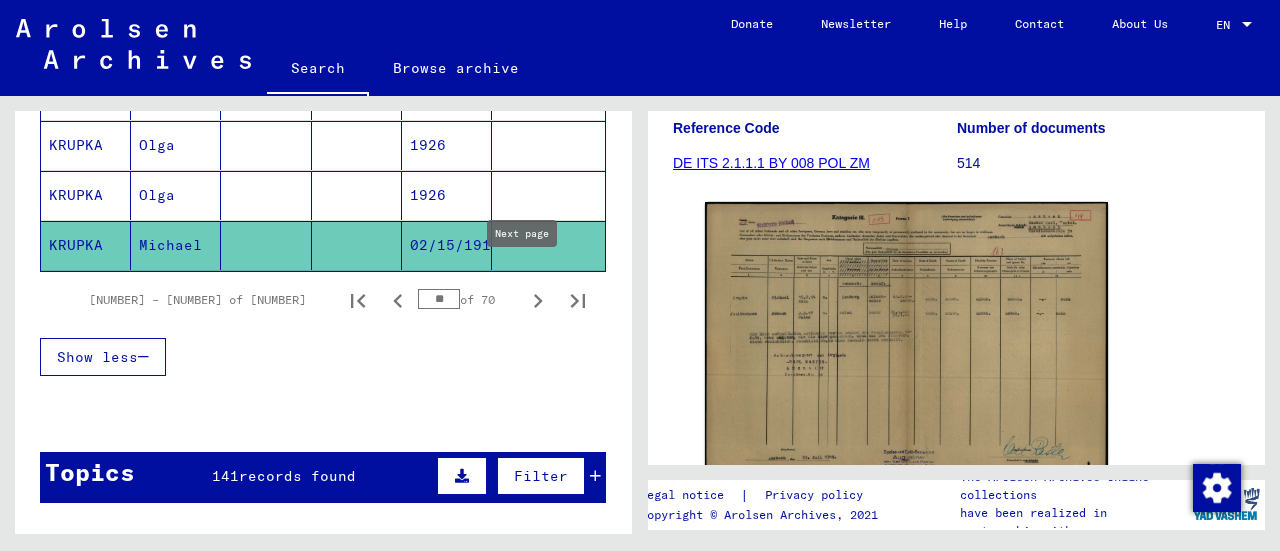 click 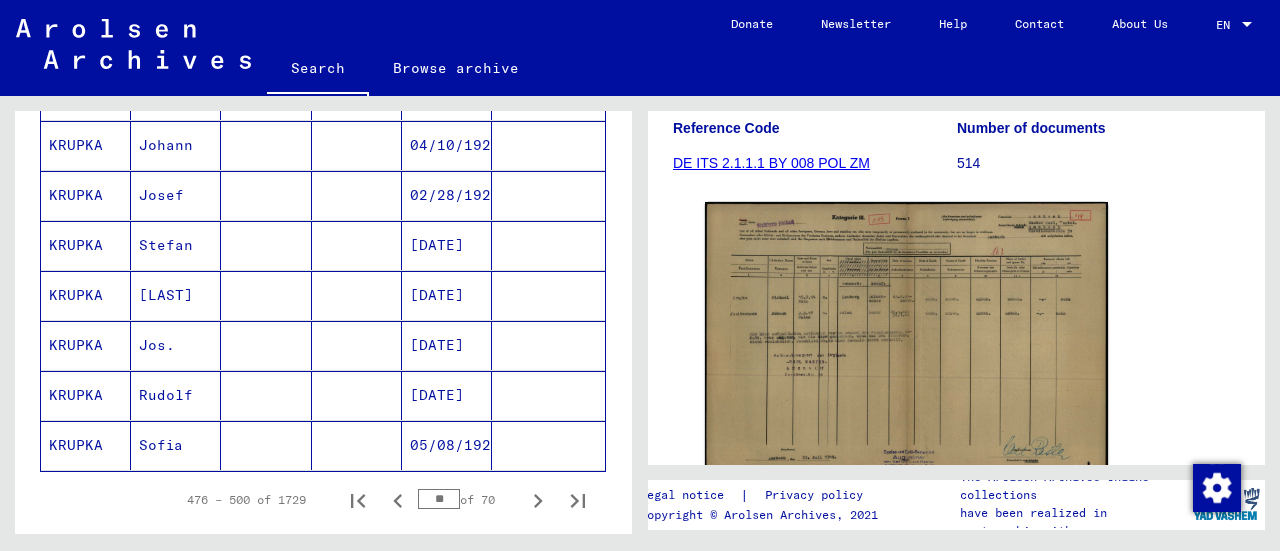 scroll, scrollTop: 984, scrollLeft: 0, axis: vertical 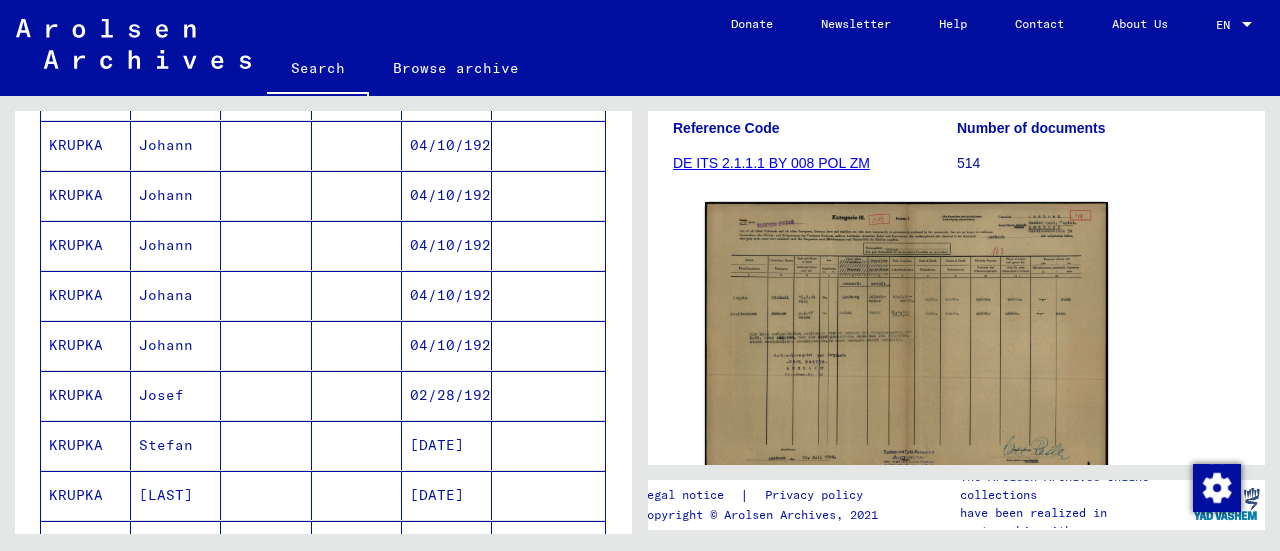 click on "Josef" at bounding box center (176, 445) 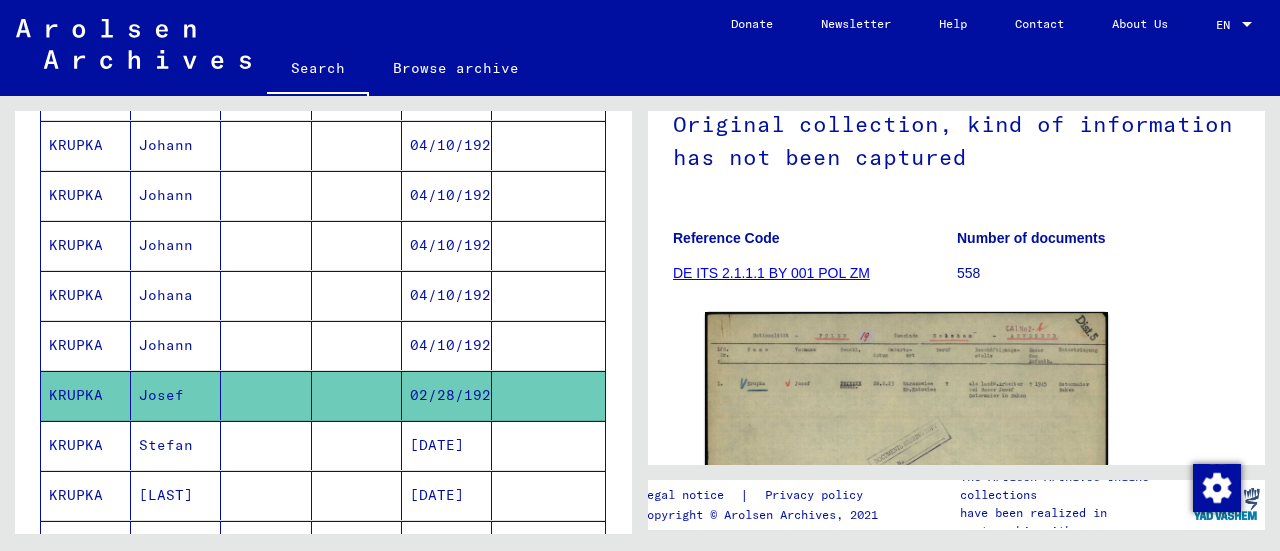 scroll, scrollTop: 300, scrollLeft: 0, axis: vertical 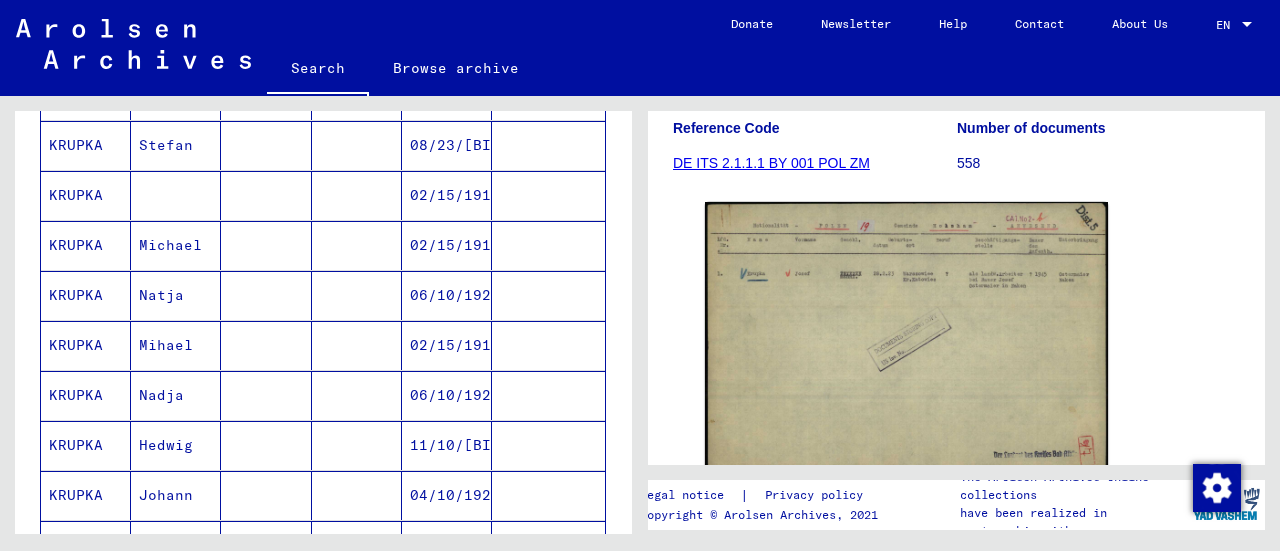 click on "Hedwig" at bounding box center (176, 495) 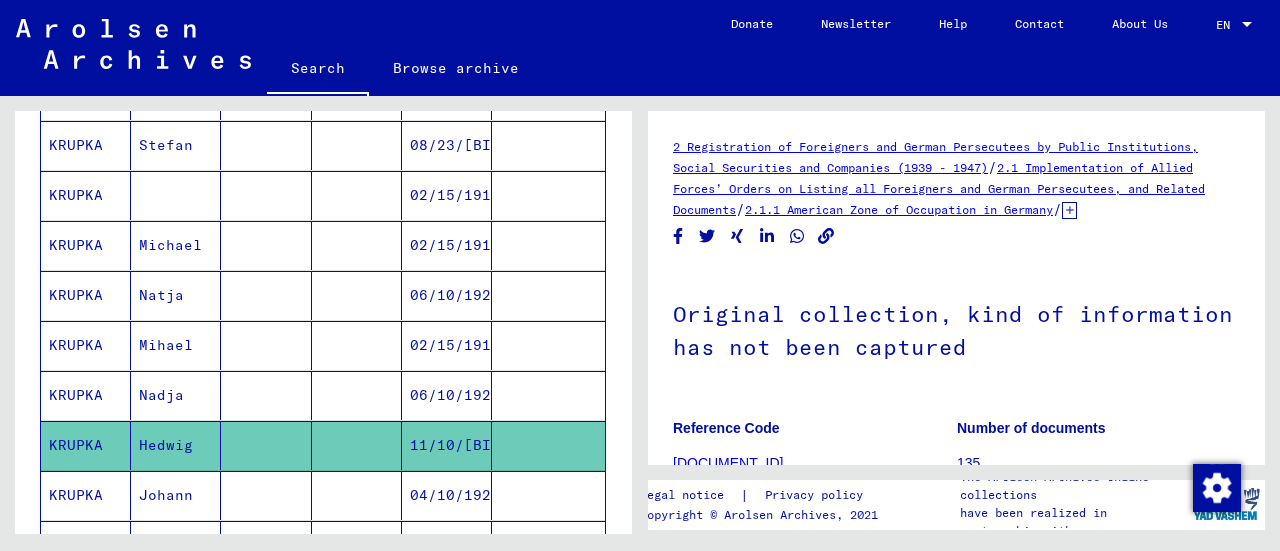scroll, scrollTop: 300, scrollLeft: 0, axis: vertical 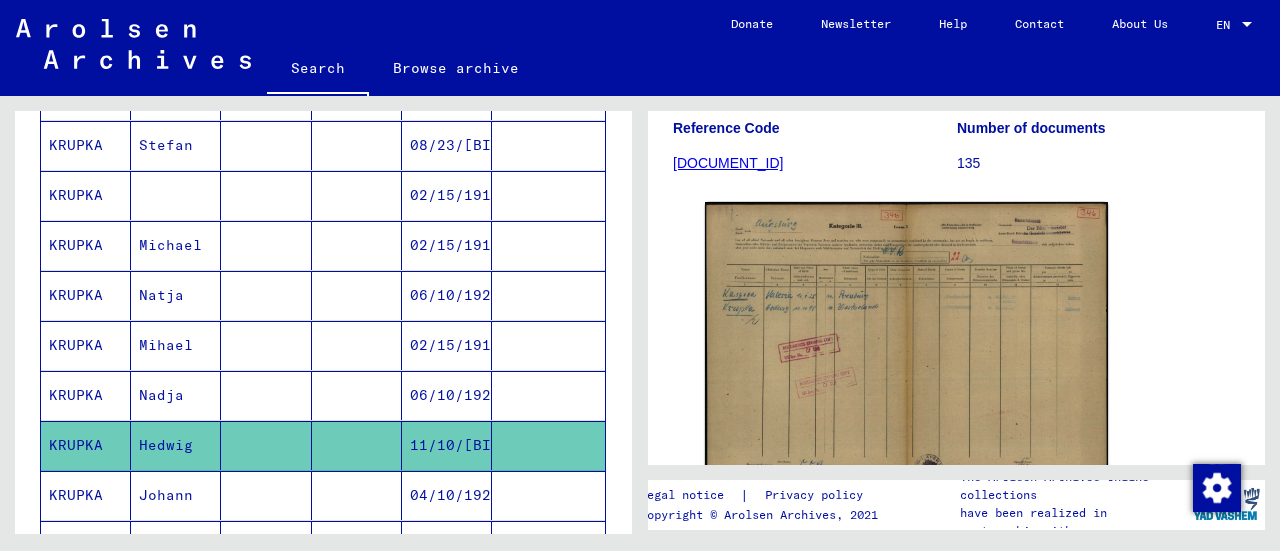 click on "KRUPKA" at bounding box center [86, 245] 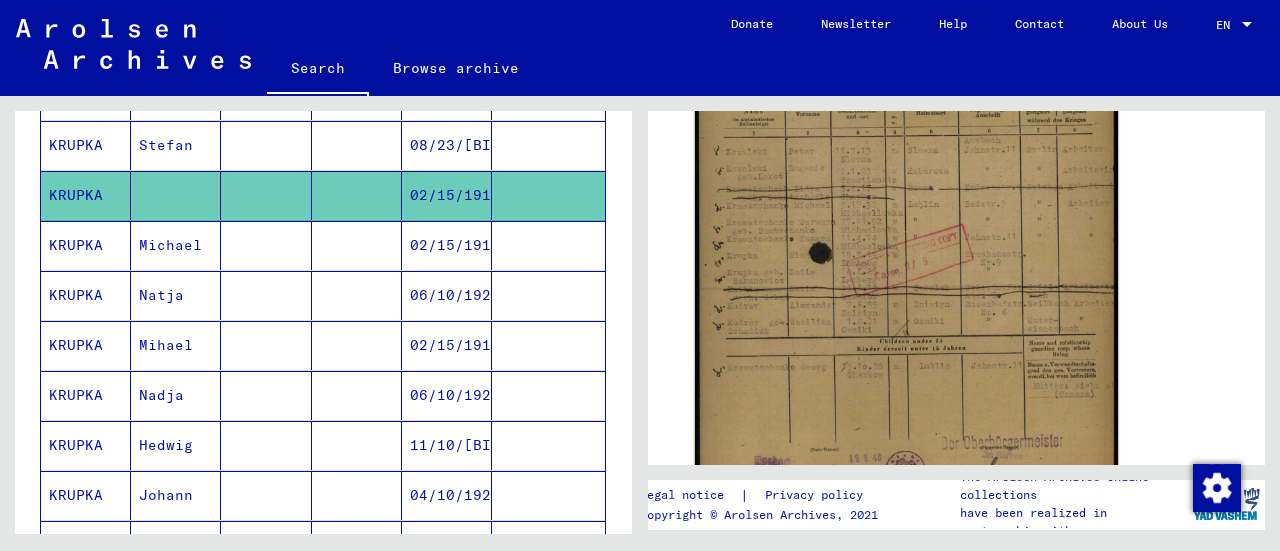 scroll, scrollTop: 600, scrollLeft: 0, axis: vertical 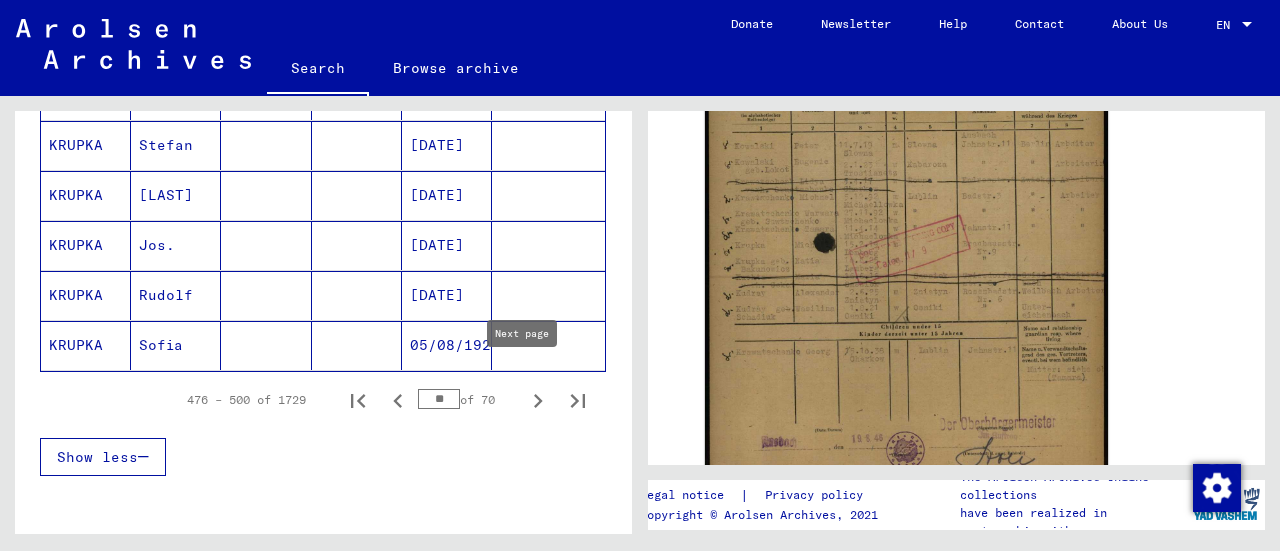 click 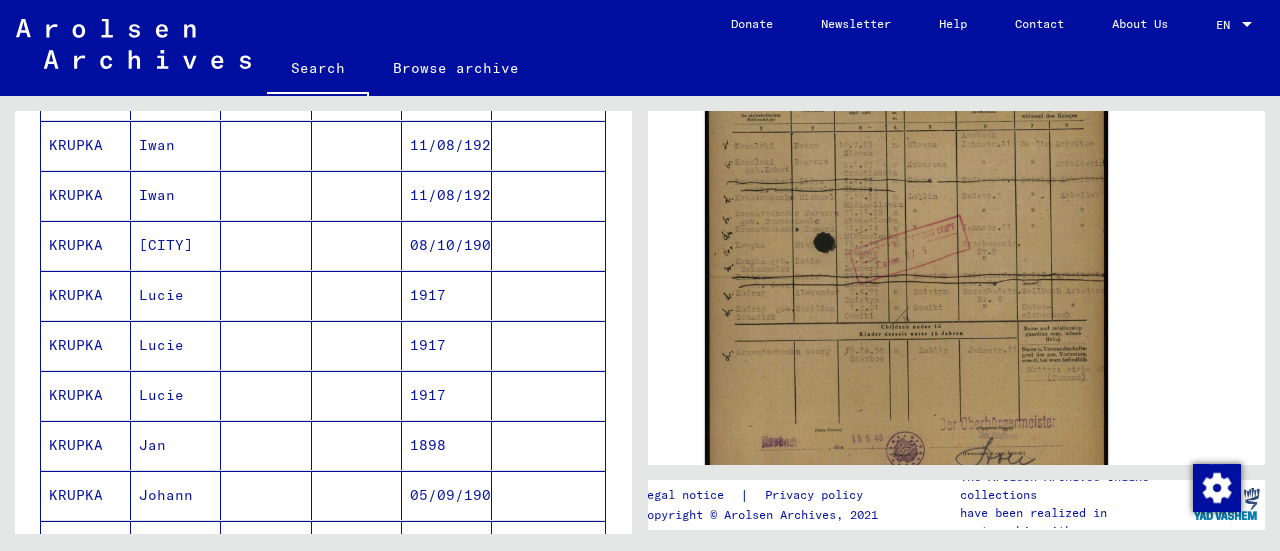 scroll, scrollTop: 1384, scrollLeft: 0, axis: vertical 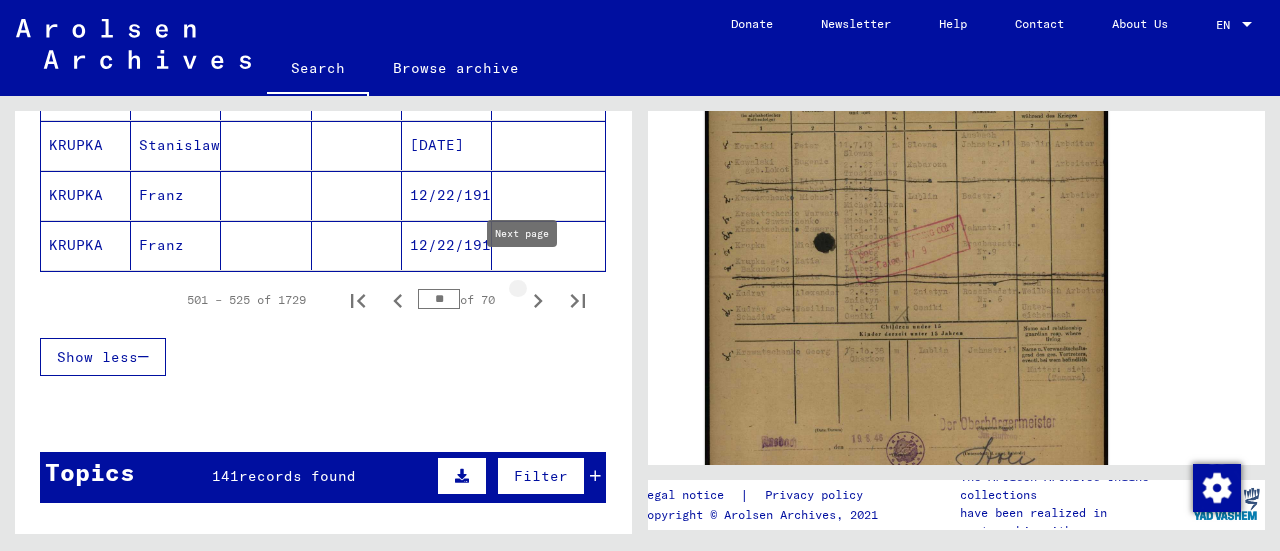 click at bounding box center [538, 300] 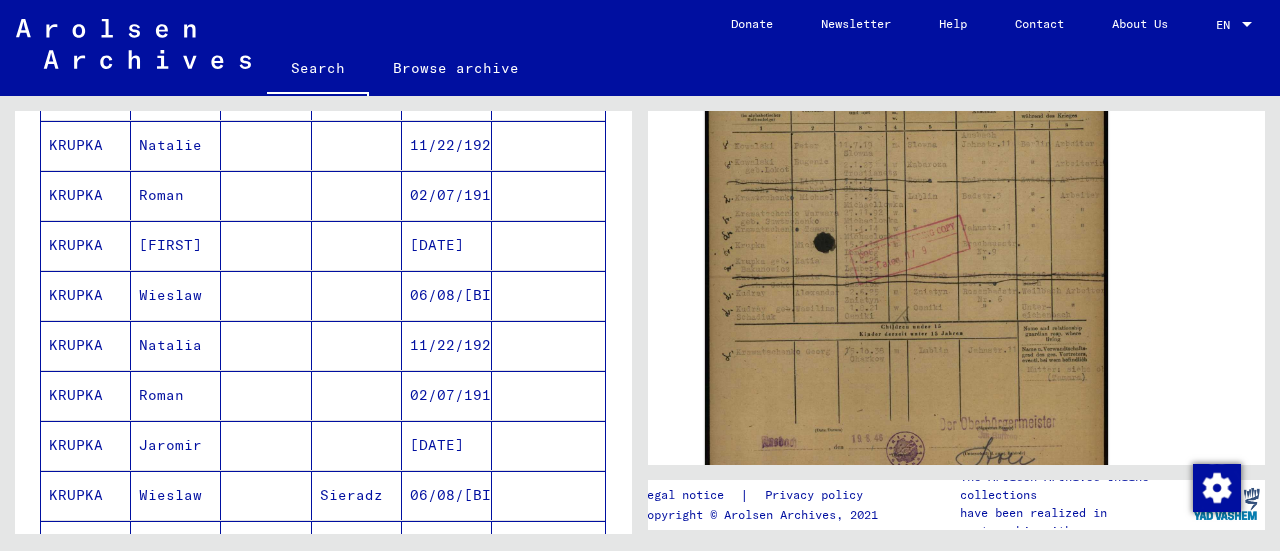 scroll, scrollTop: 1384, scrollLeft: 0, axis: vertical 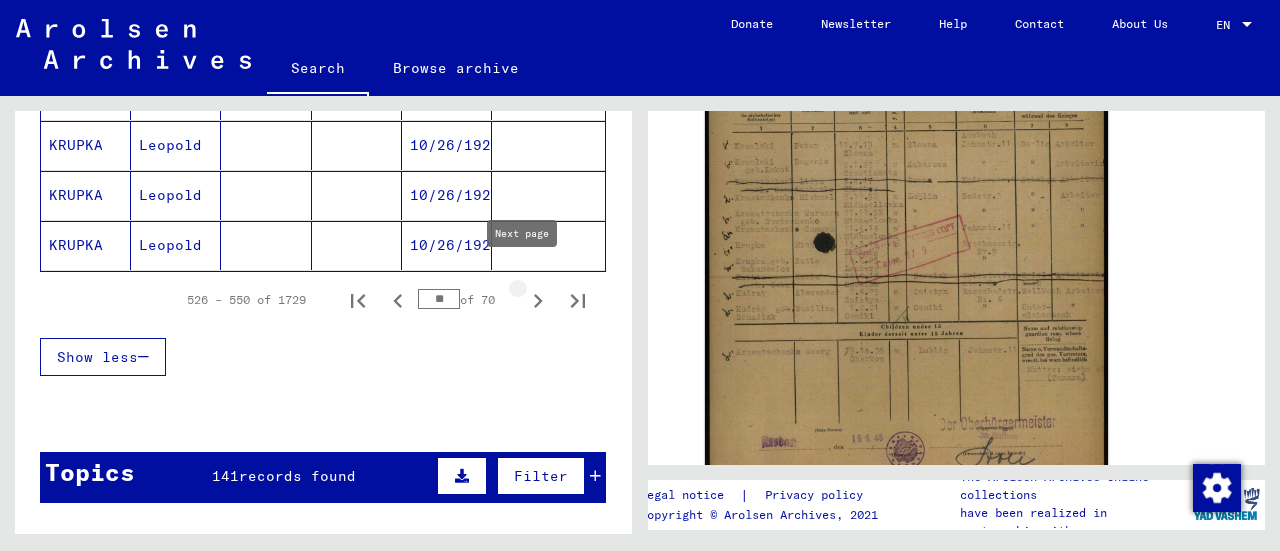 click at bounding box center [538, 300] 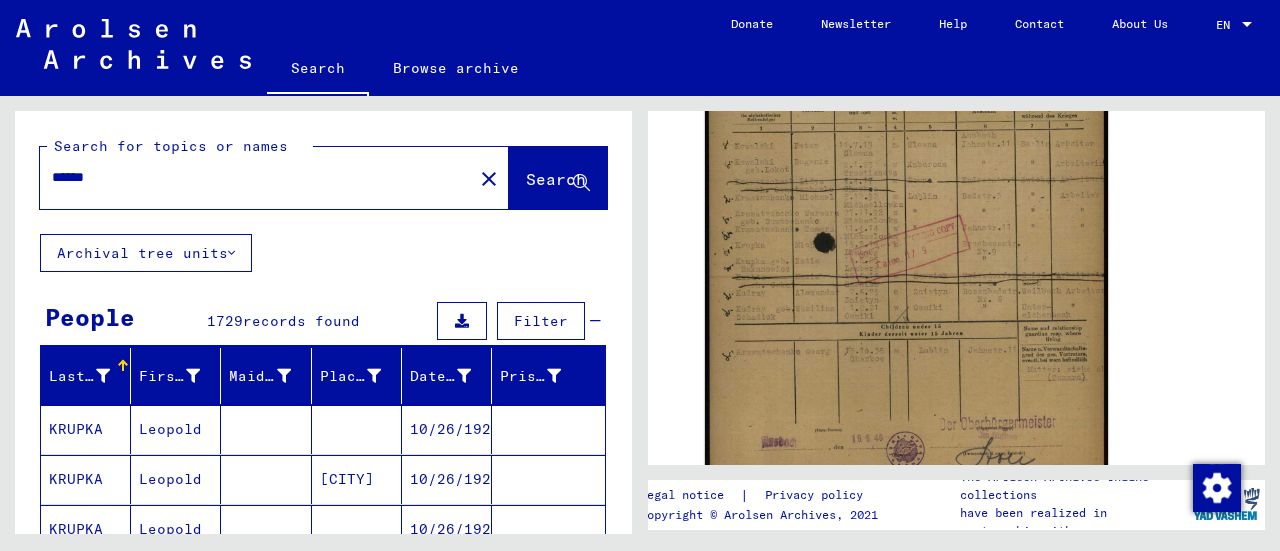 scroll, scrollTop: 0, scrollLeft: 0, axis: both 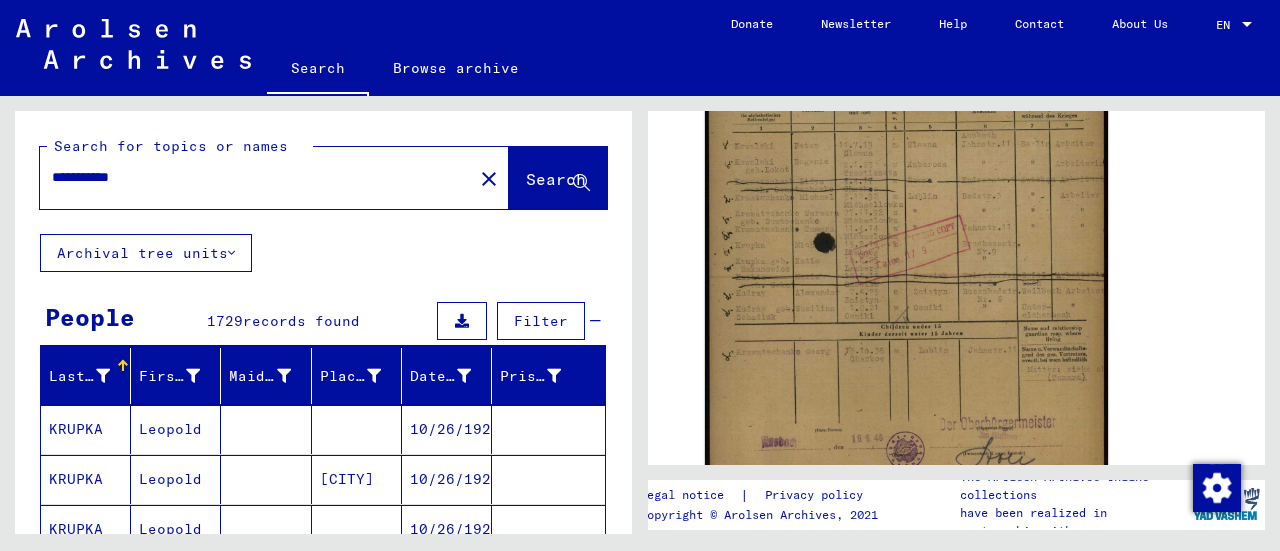 type on "**********" 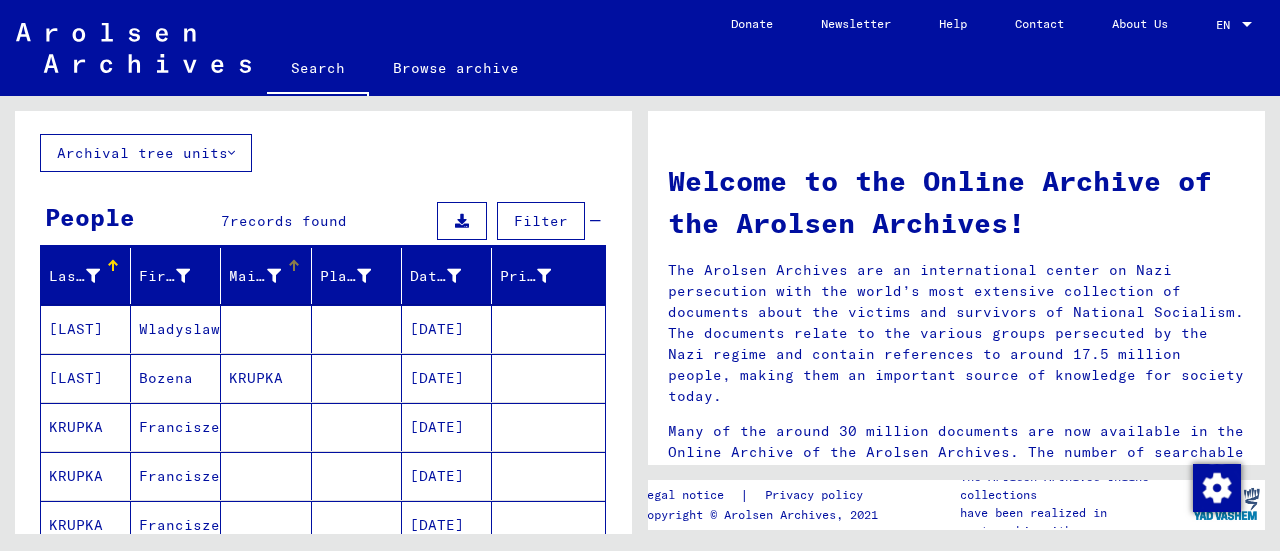 scroll, scrollTop: 200, scrollLeft: 0, axis: vertical 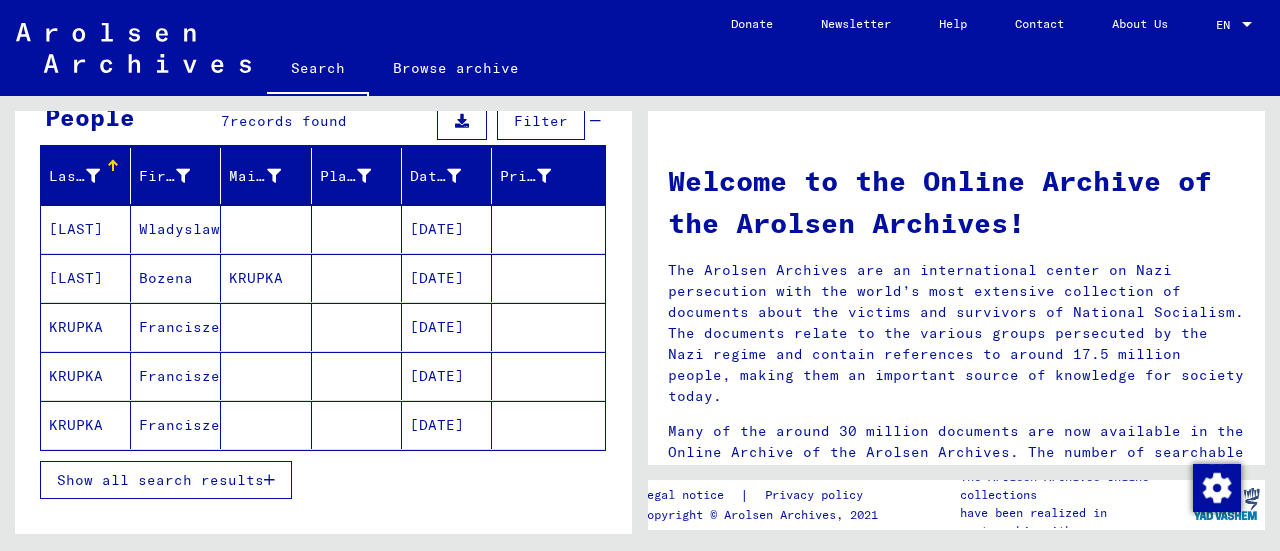 click on "Show all search results" at bounding box center [160, 480] 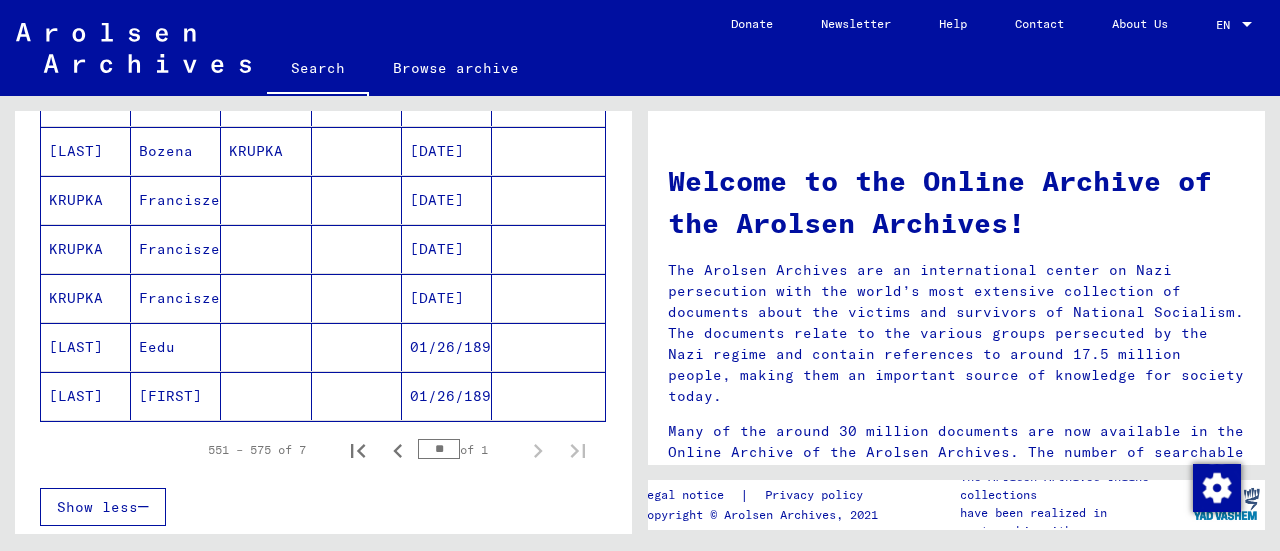 scroll, scrollTop: 300, scrollLeft: 0, axis: vertical 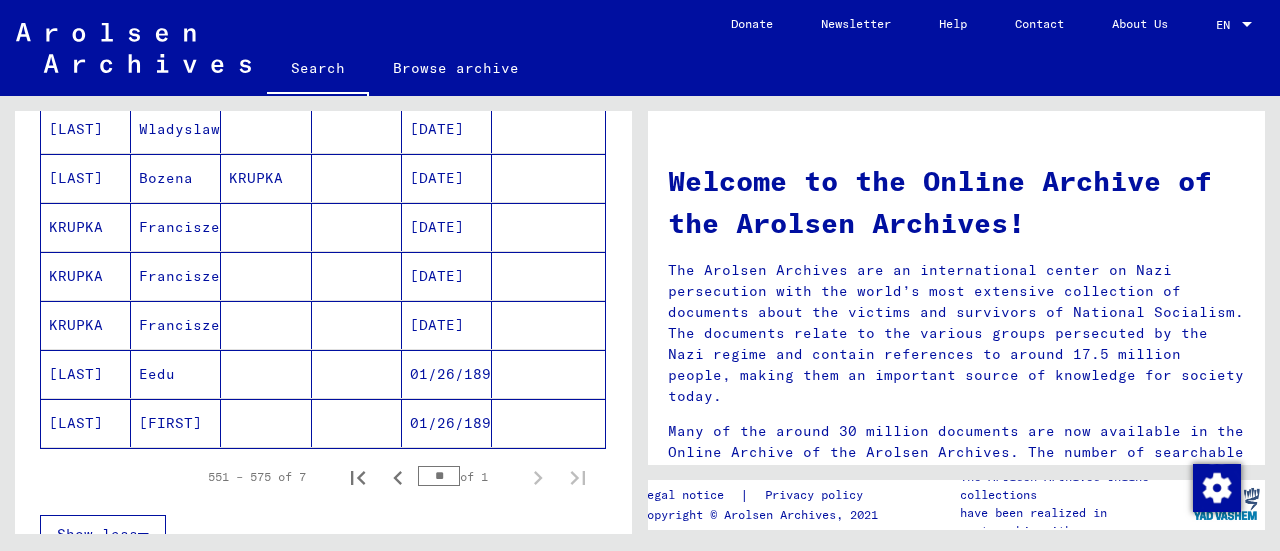click on "Franciszek" at bounding box center (176, 276) 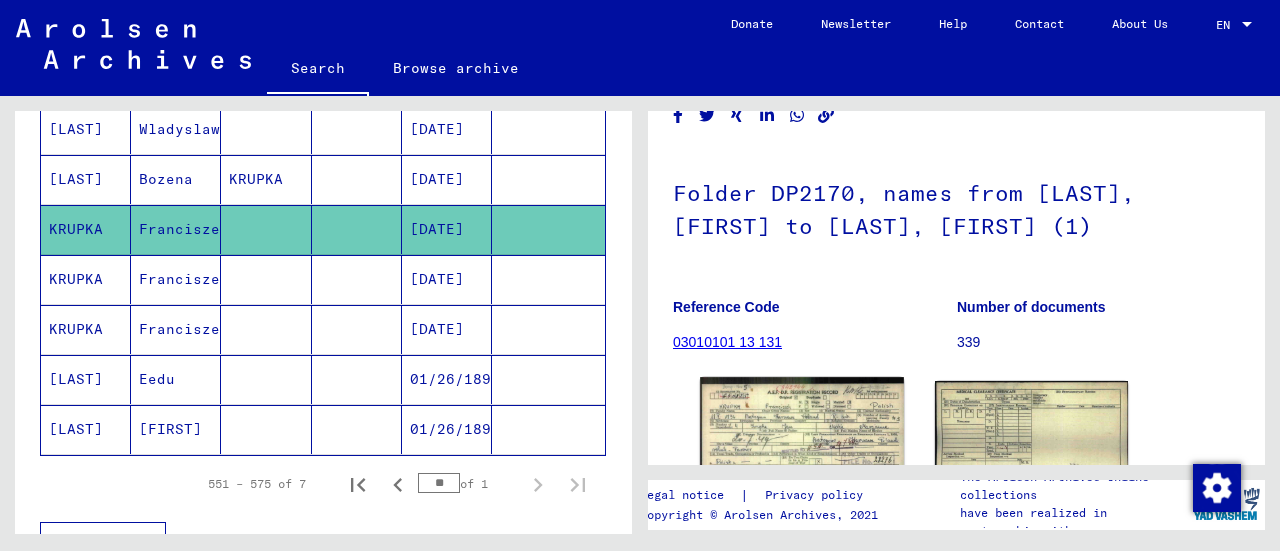 scroll, scrollTop: 200, scrollLeft: 0, axis: vertical 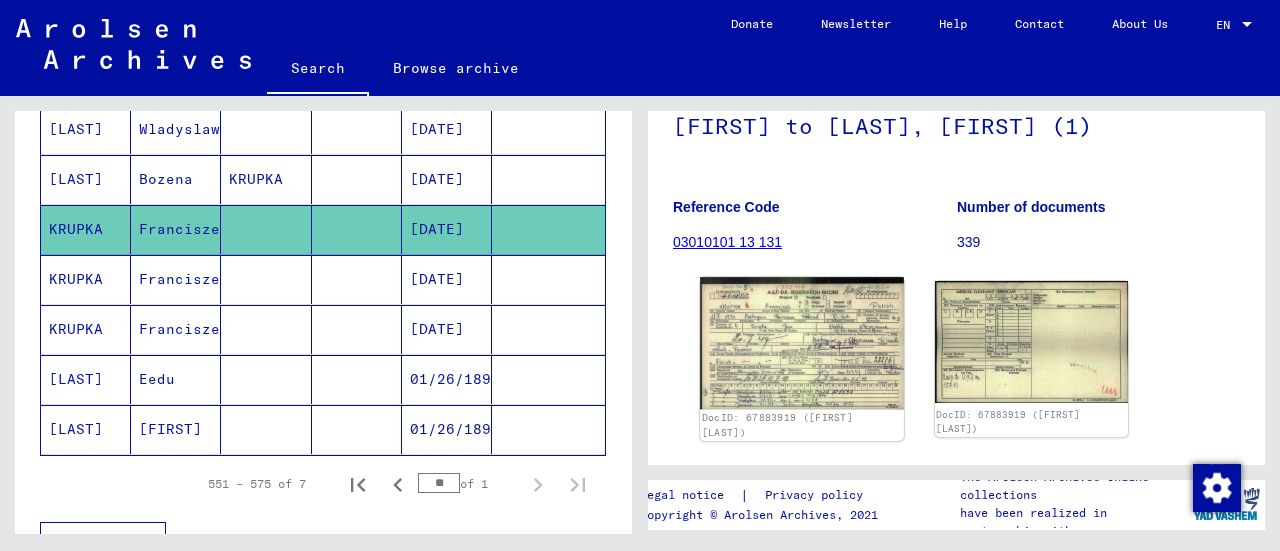 click 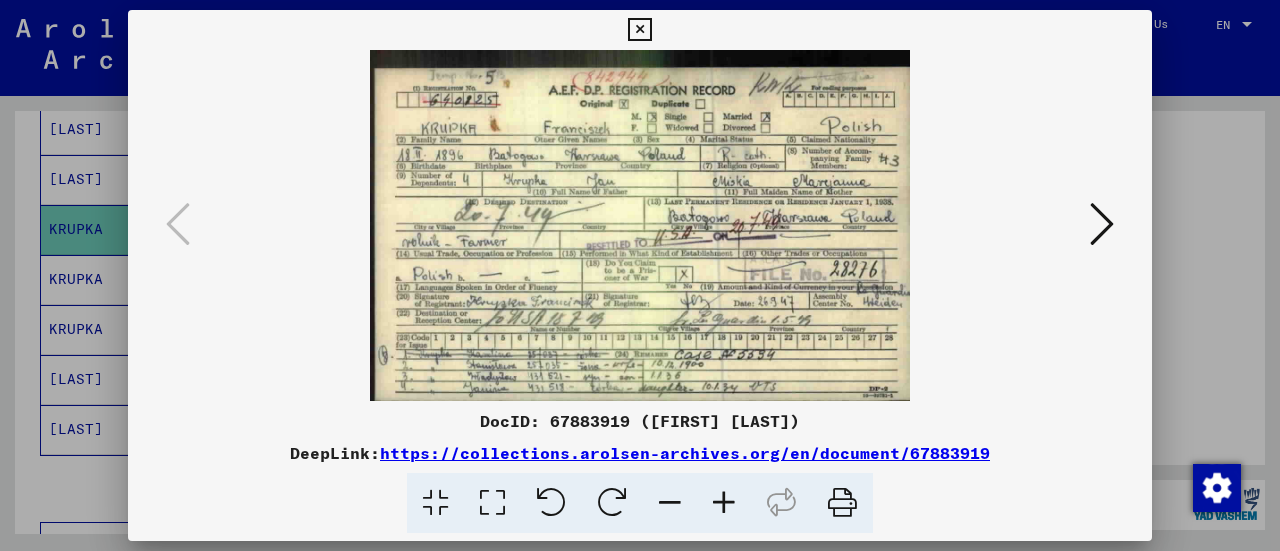 click at bounding box center [640, 275] 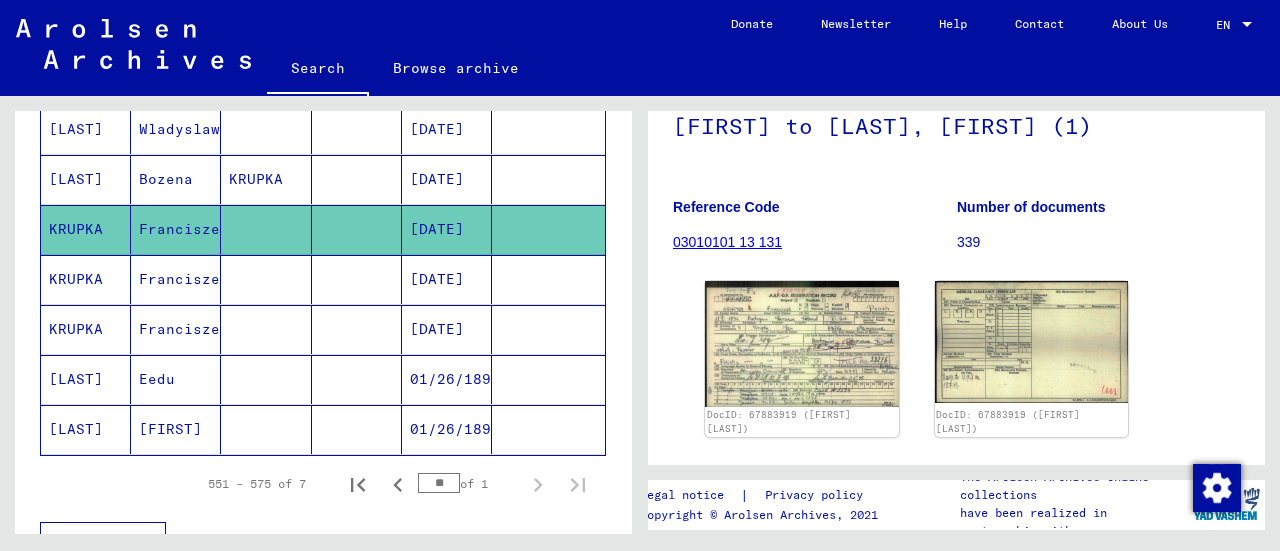 click on "Eedu" at bounding box center [176, 429] 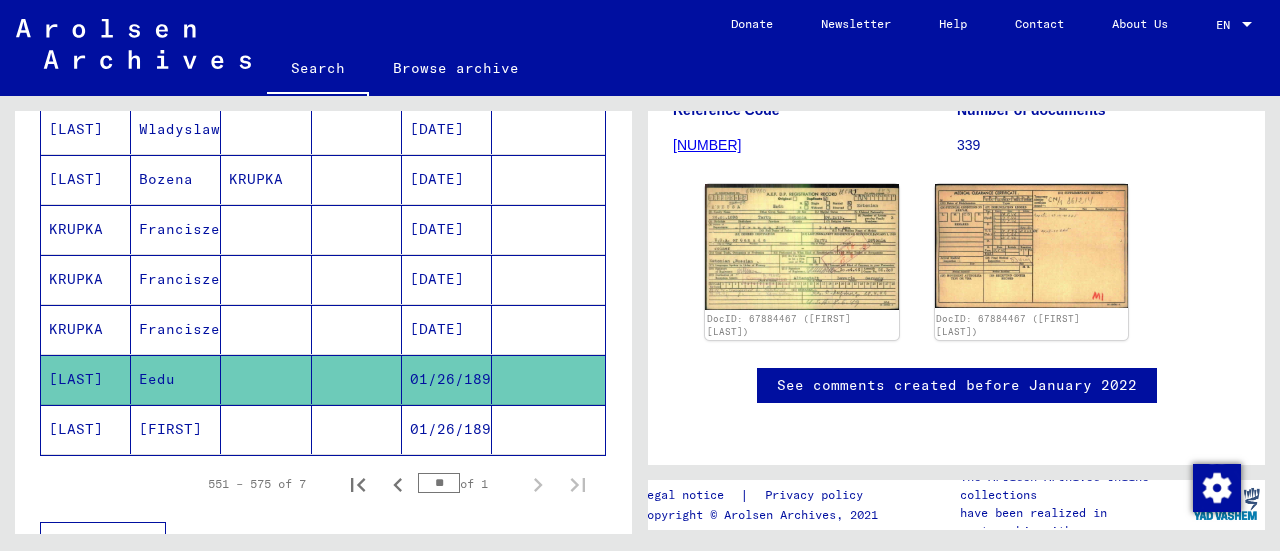 scroll, scrollTop: 300, scrollLeft: 0, axis: vertical 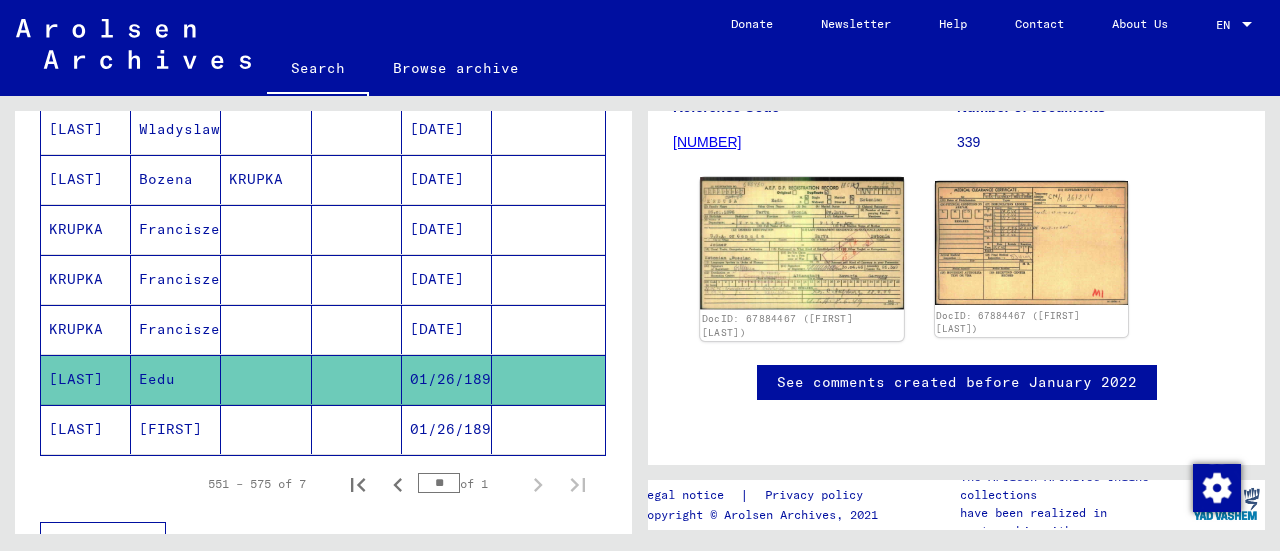 click 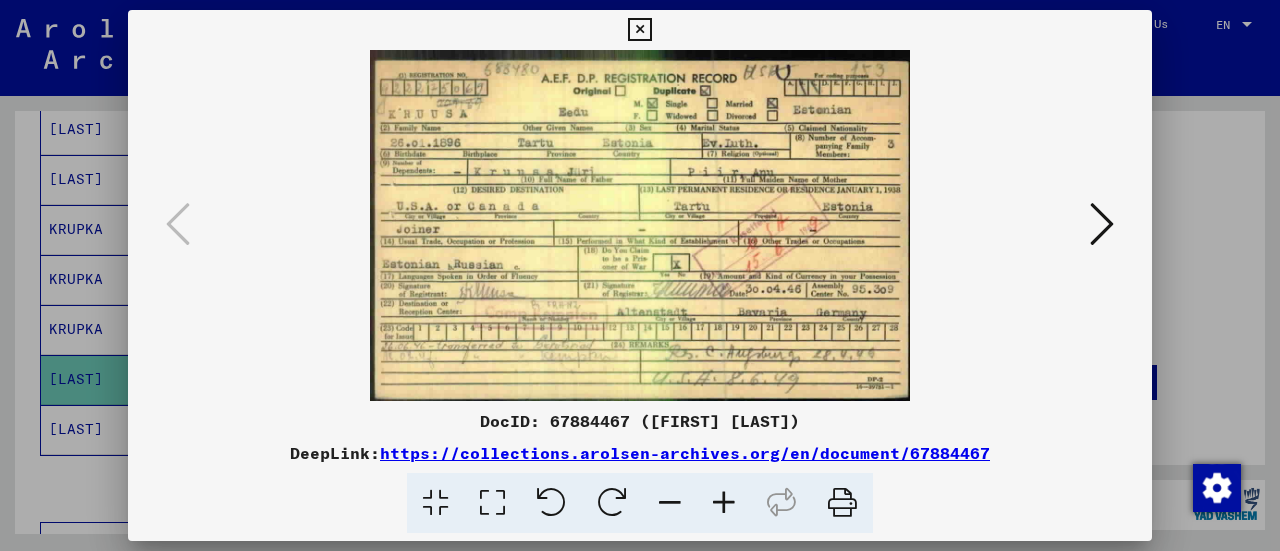 click at bounding box center (640, 275) 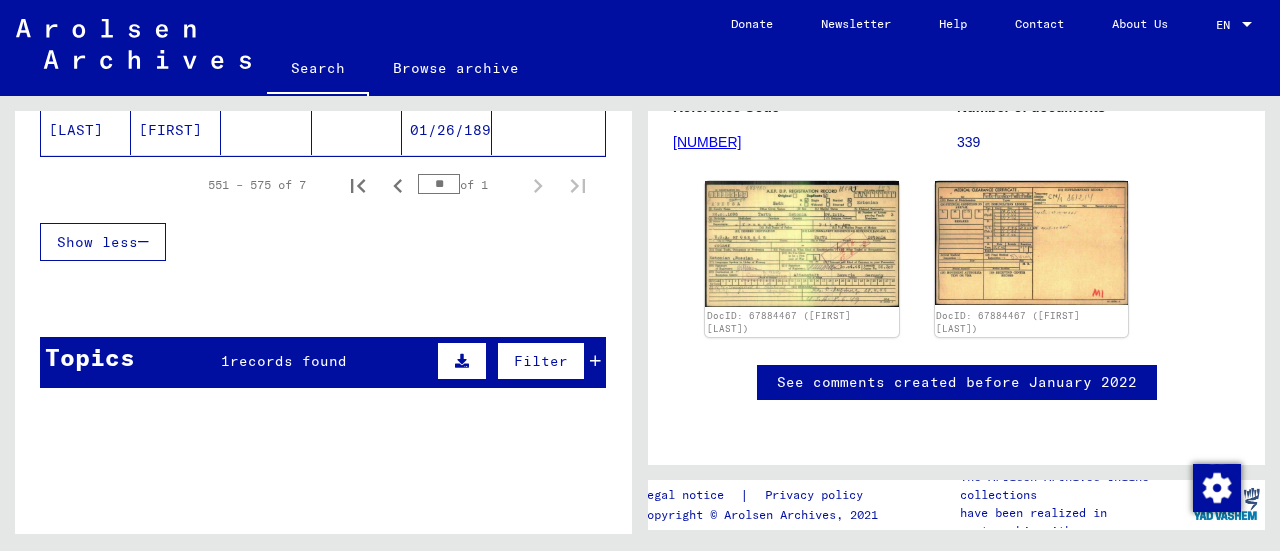 scroll, scrollTop: 600, scrollLeft: 0, axis: vertical 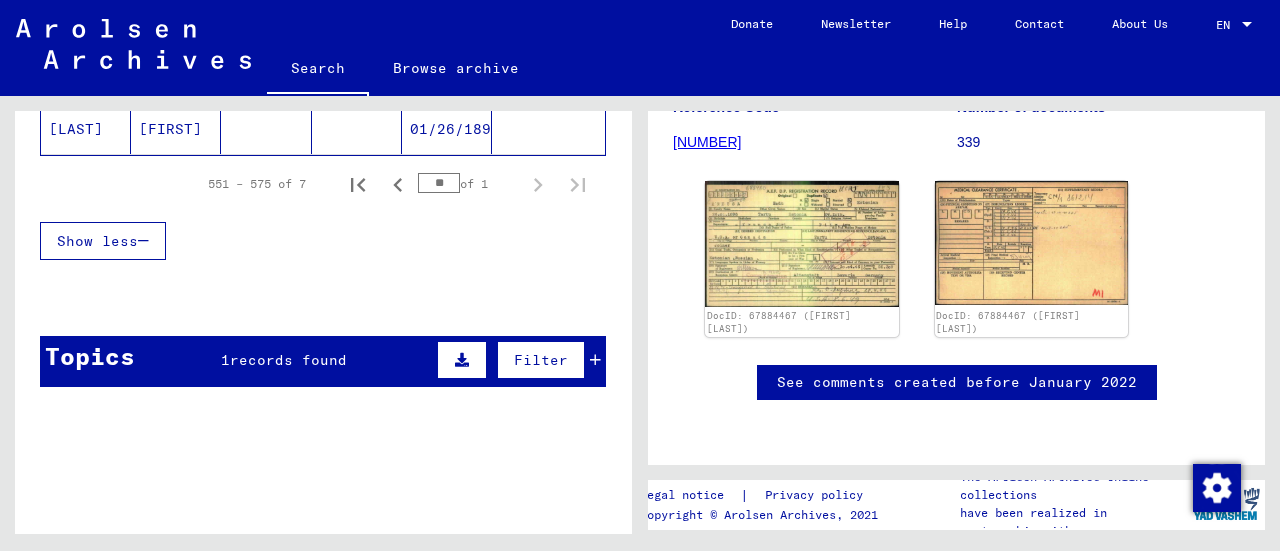 click on "Topics 1  records found  Filter" at bounding box center [323, 361] 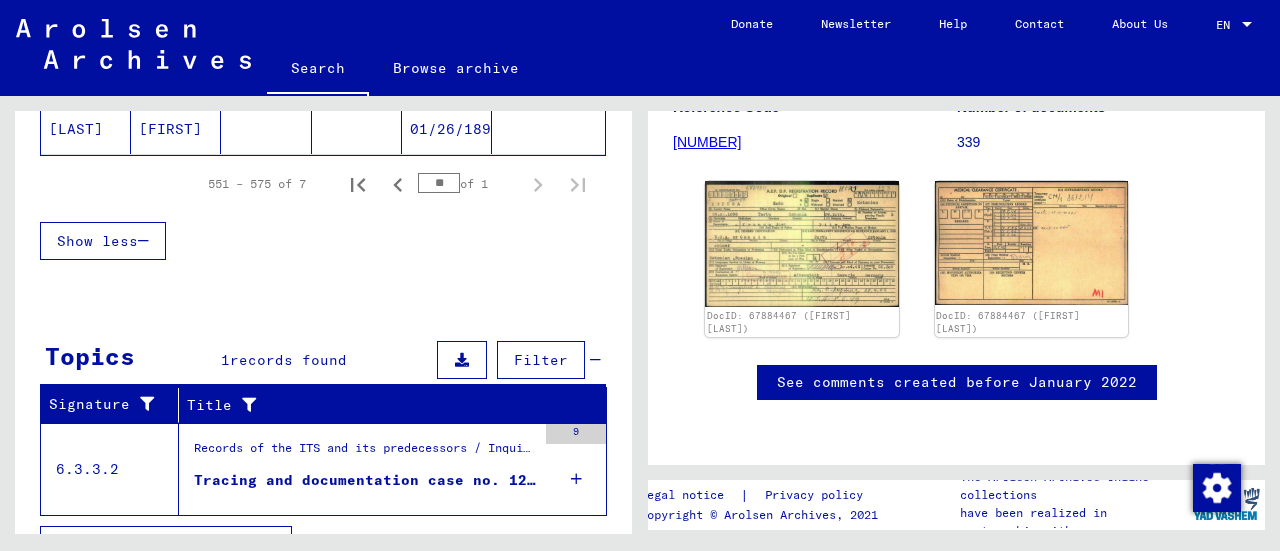 click at bounding box center (576, 479) 